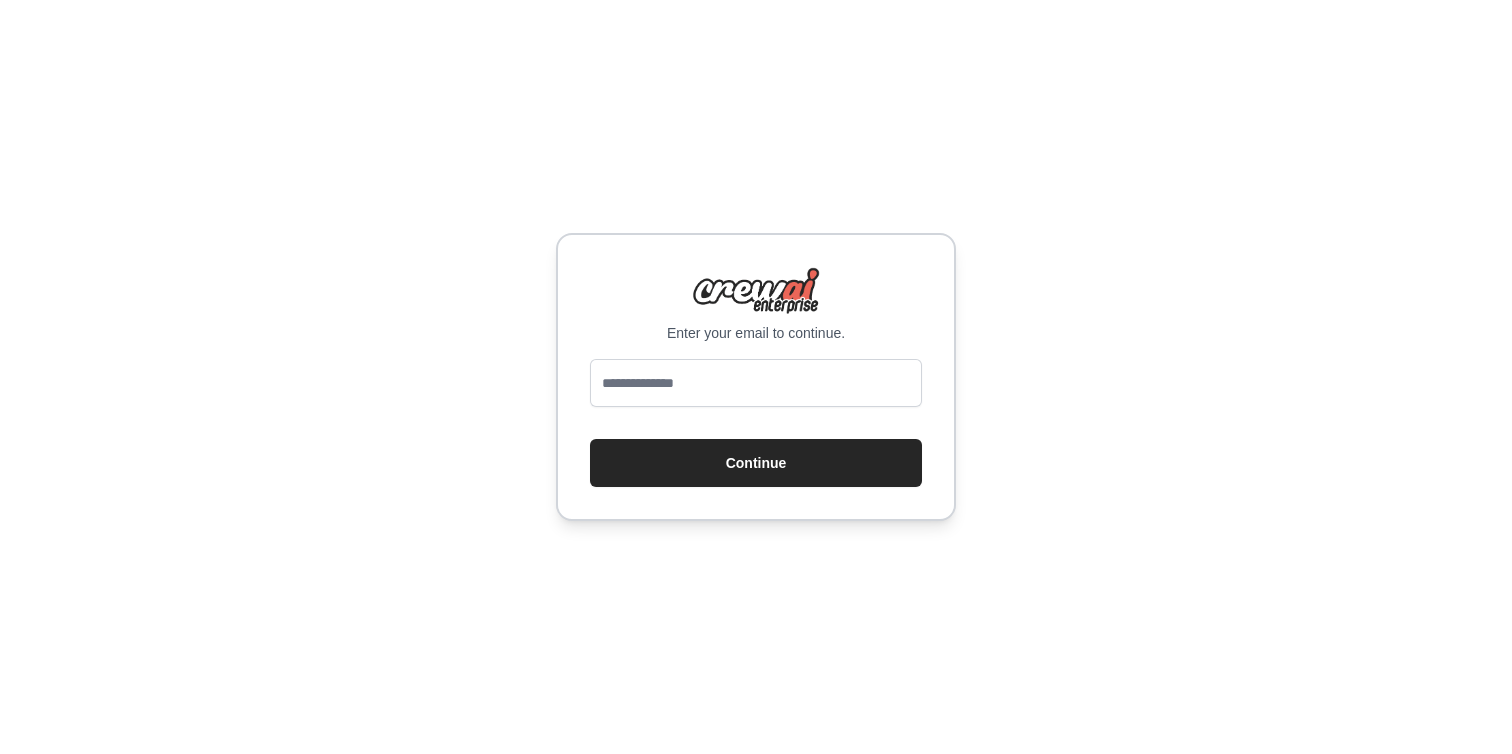 scroll, scrollTop: 0, scrollLeft: 0, axis: both 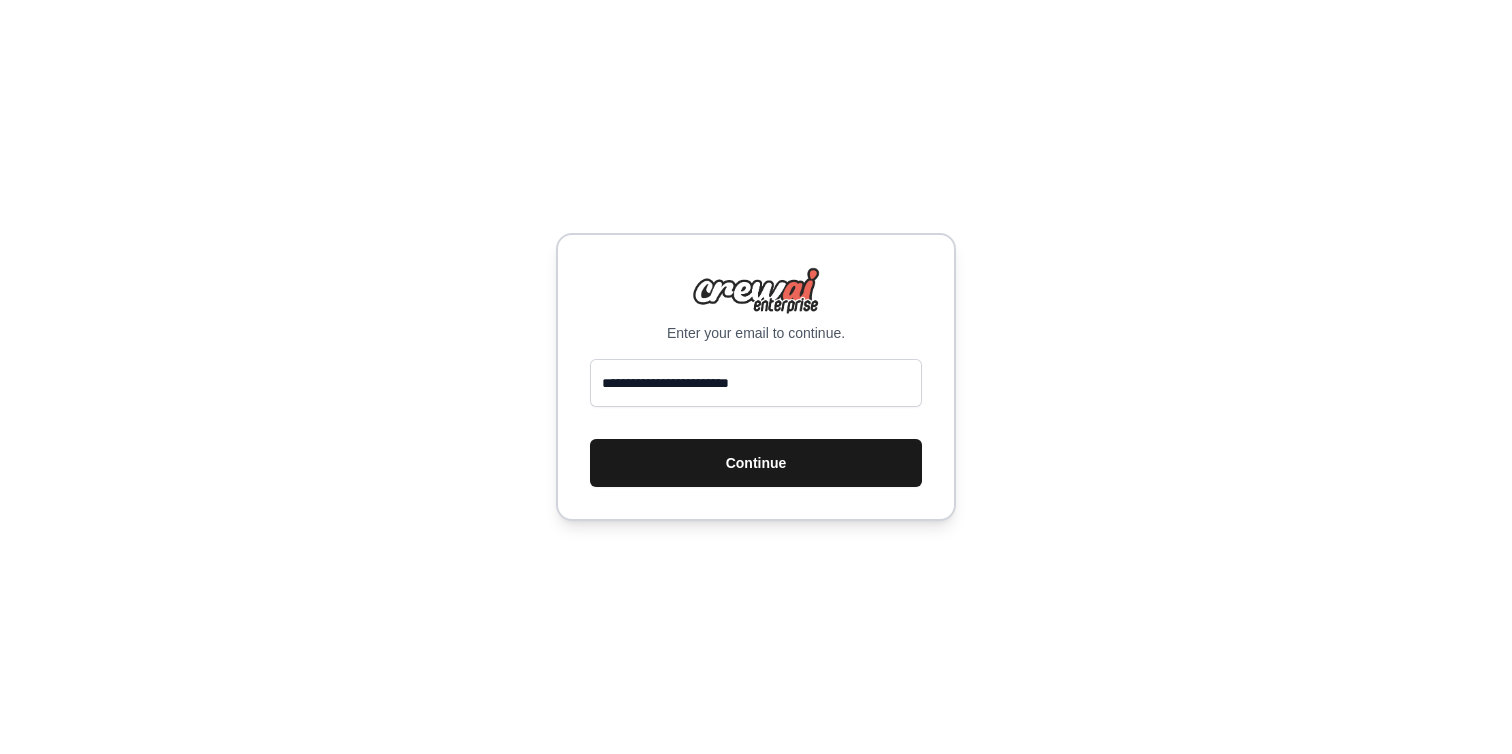 click on "Continue" at bounding box center (756, 463) 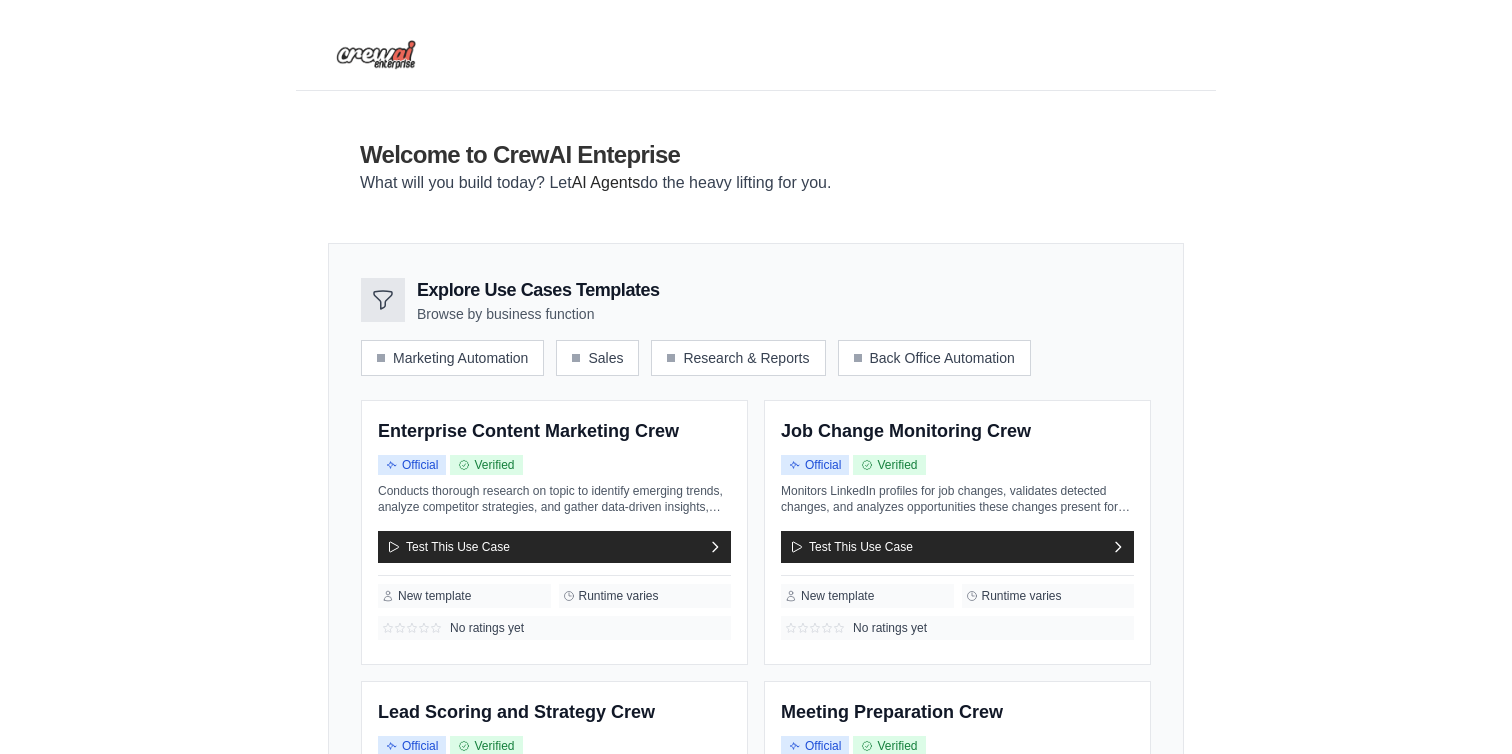 scroll, scrollTop: 0, scrollLeft: 0, axis: both 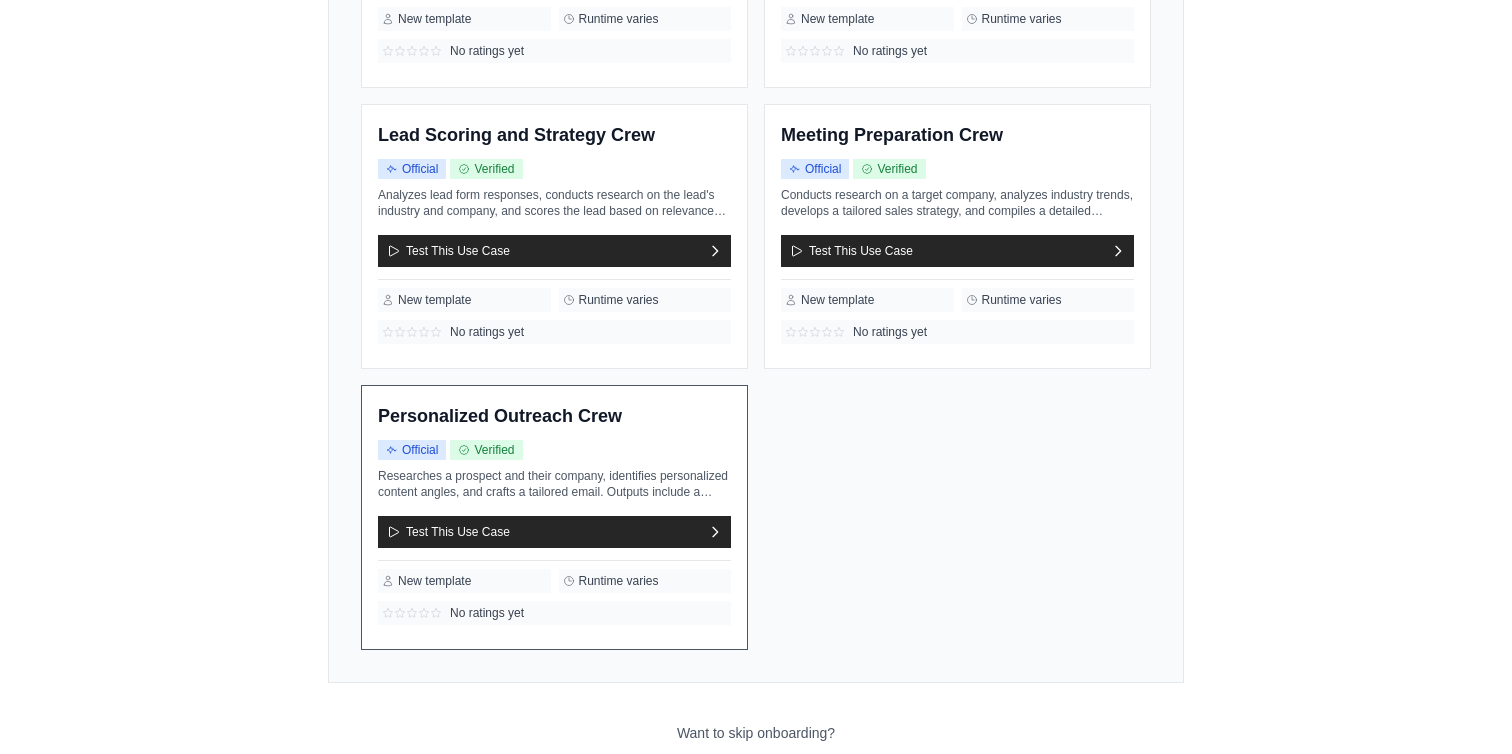 click on "Official
Verified" at bounding box center [554, 450] 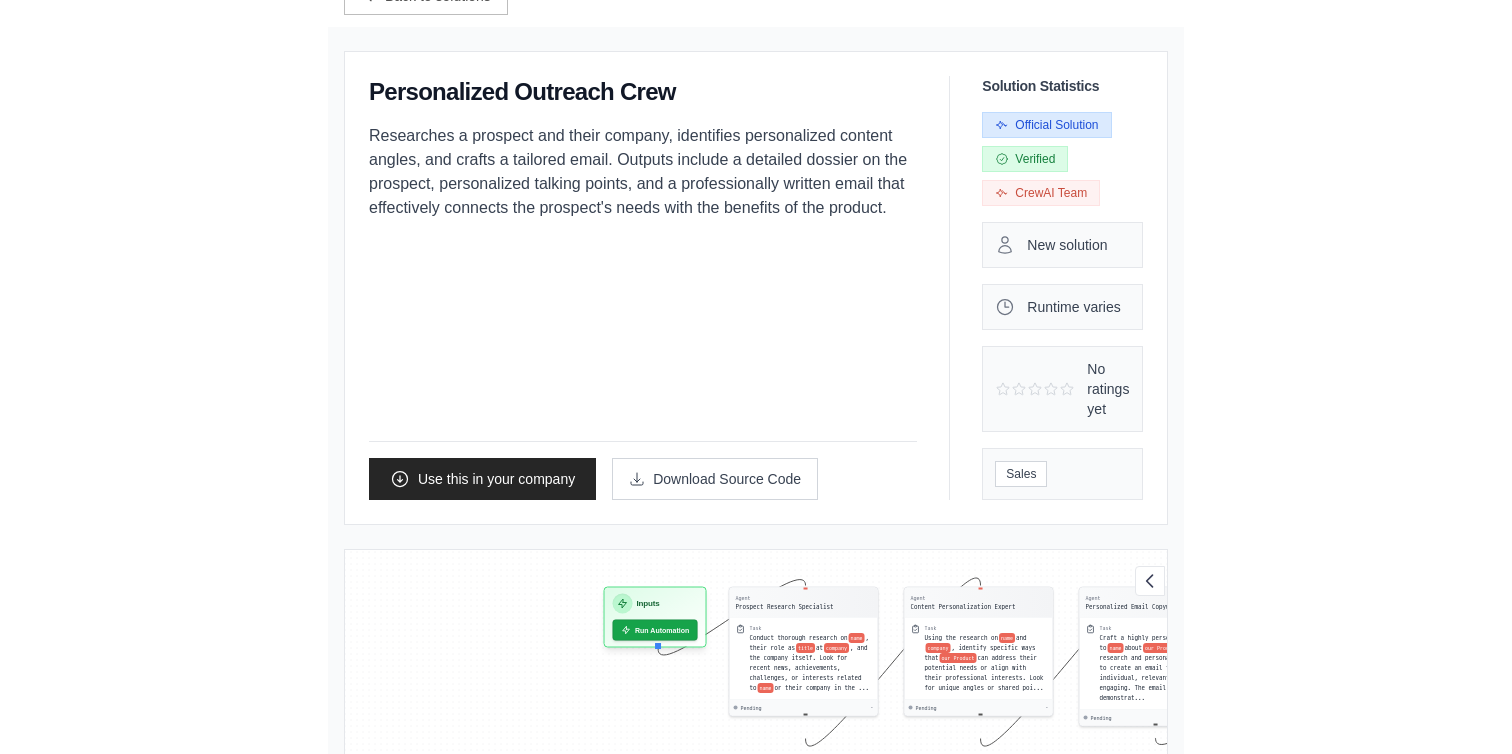 scroll, scrollTop: 139, scrollLeft: 0, axis: vertical 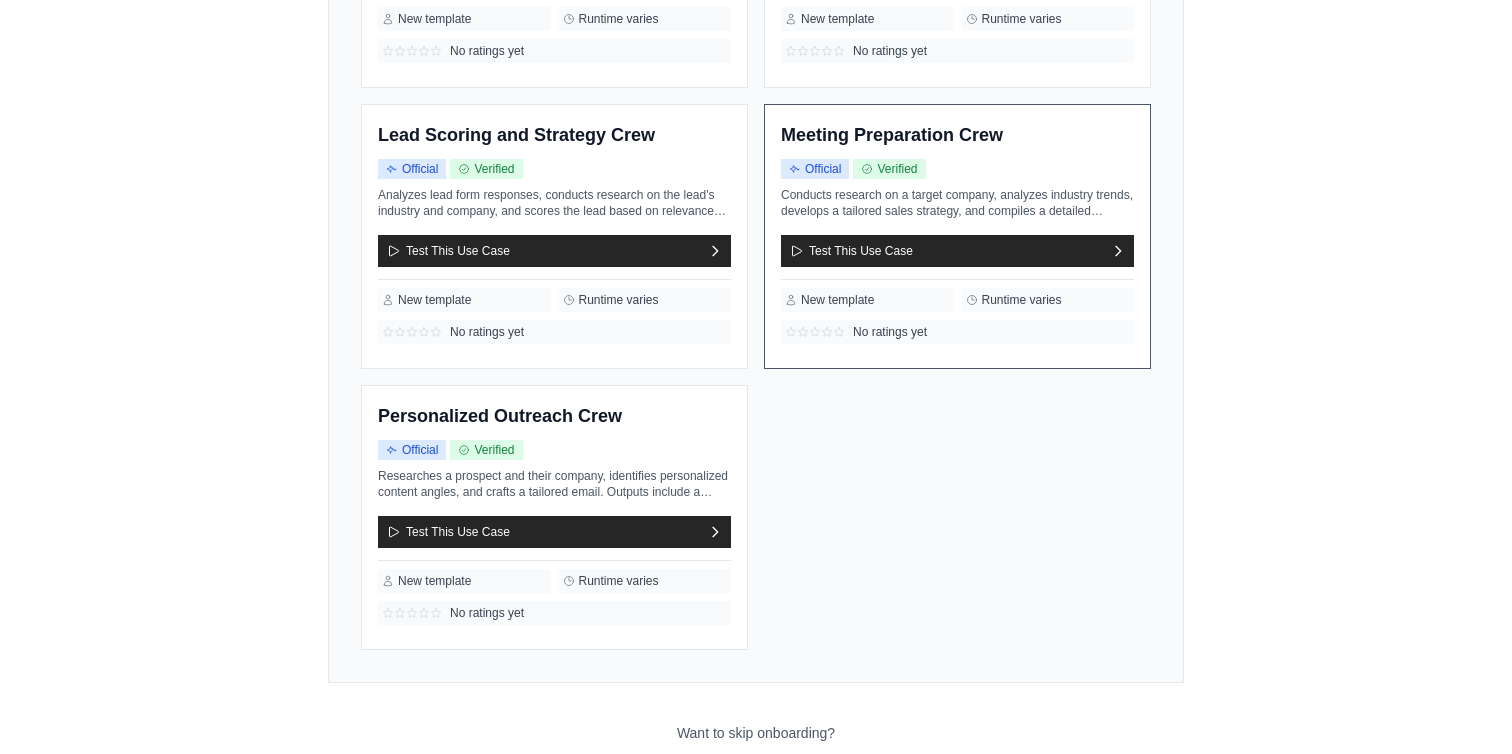 click on "Meeting Preparation Crew
Official
Verified
Test This Use Case" at bounding box center [957, 236] 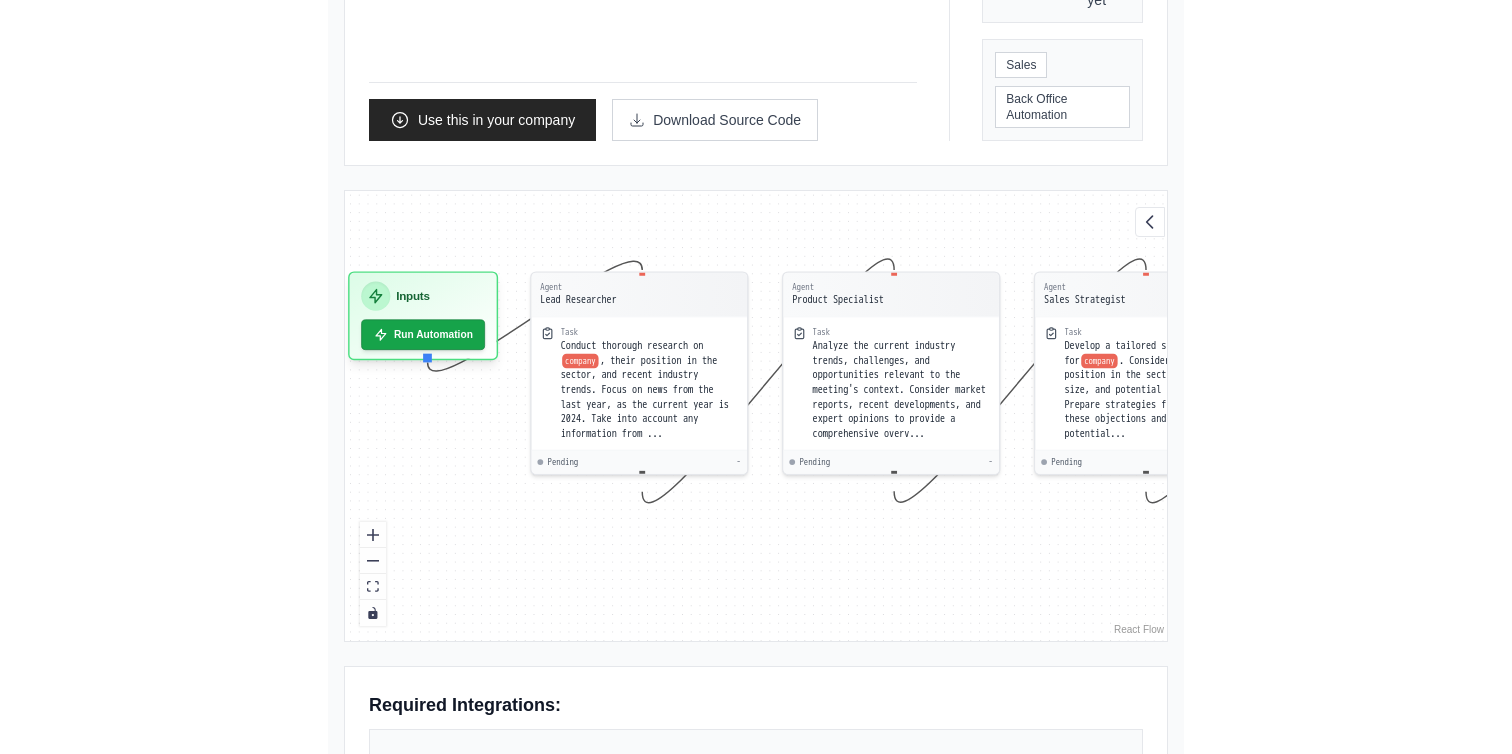 scroll, scrollTop: 593, scrollLeft: 0, axis: vertical 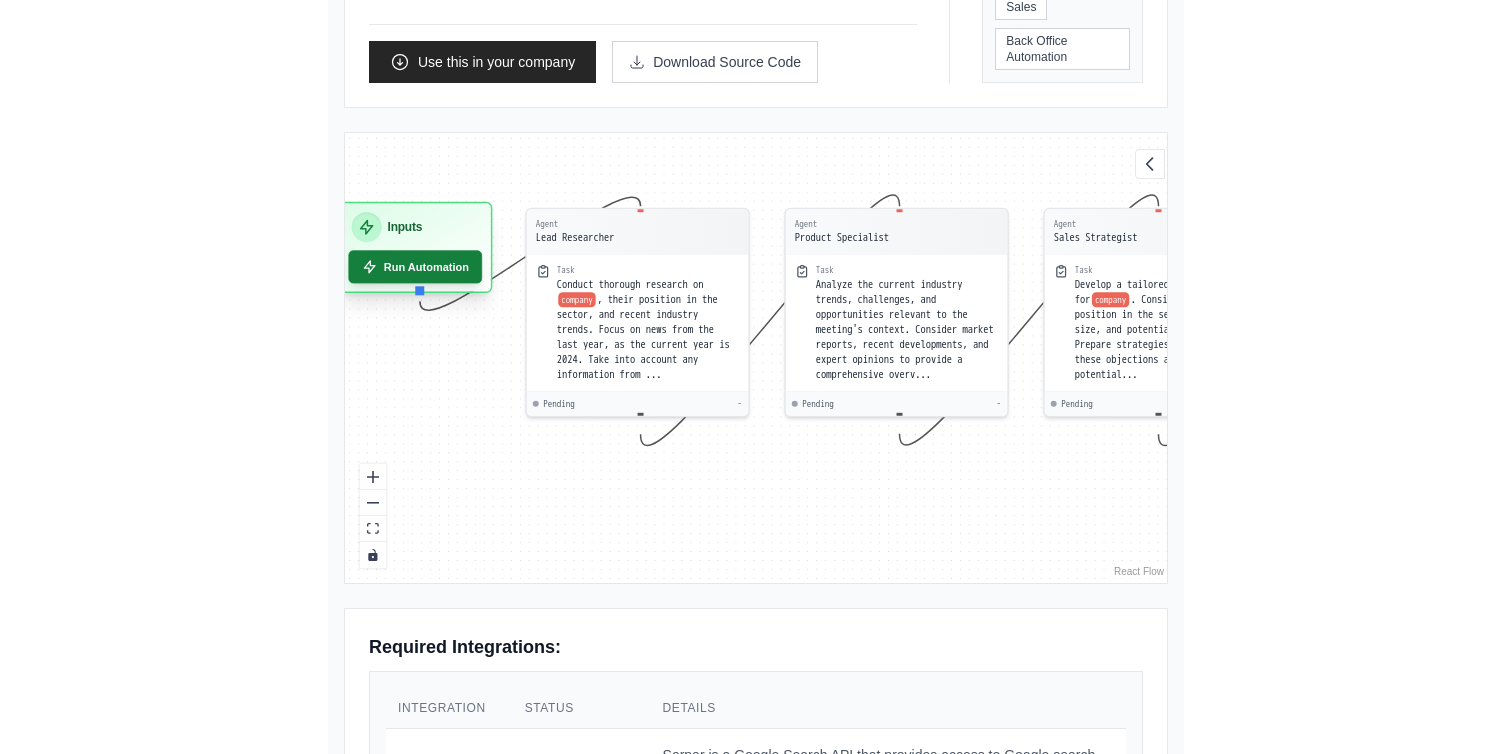 click on "Run Automation" at bounding box center [415, 266] 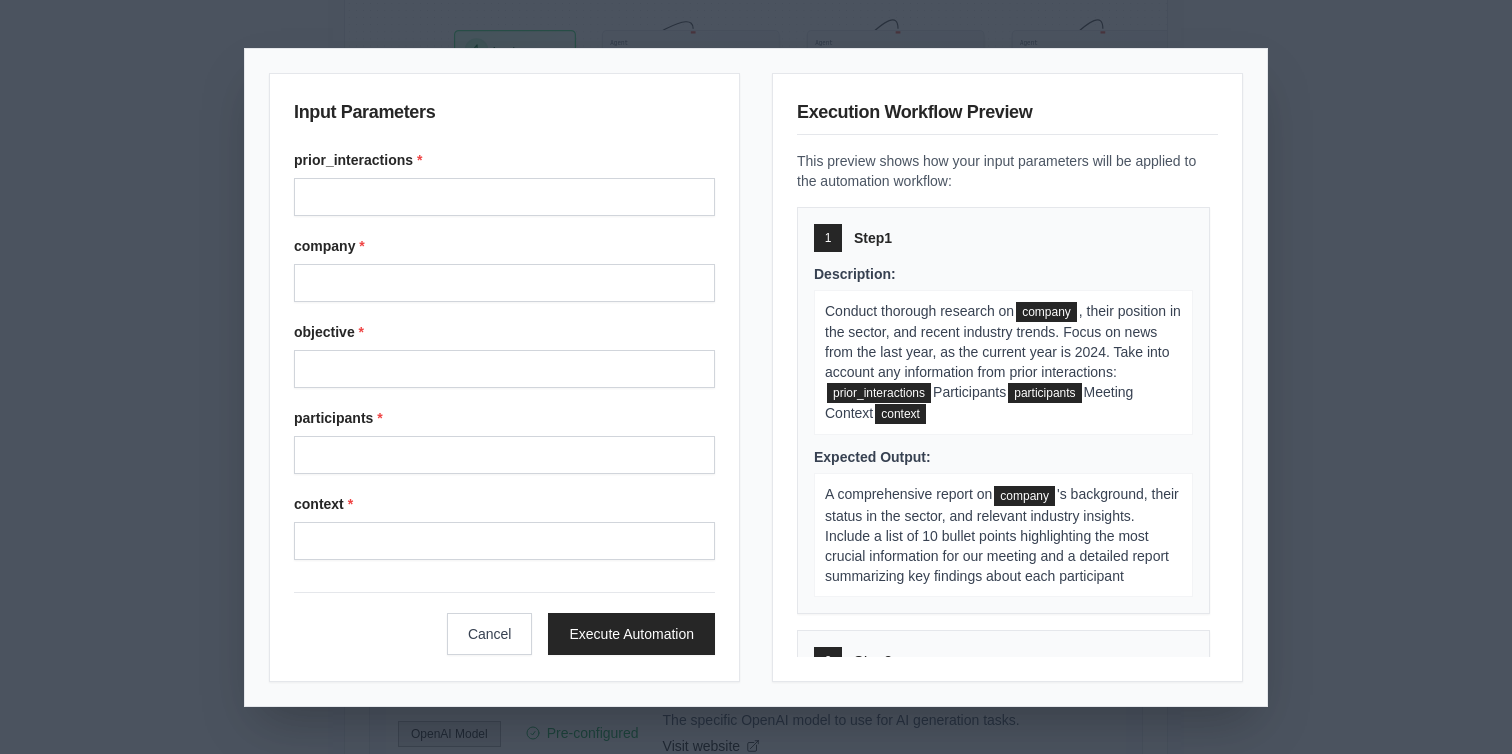 scroll, scrollTop: 670, scrollLeft: 0, axis: vertical 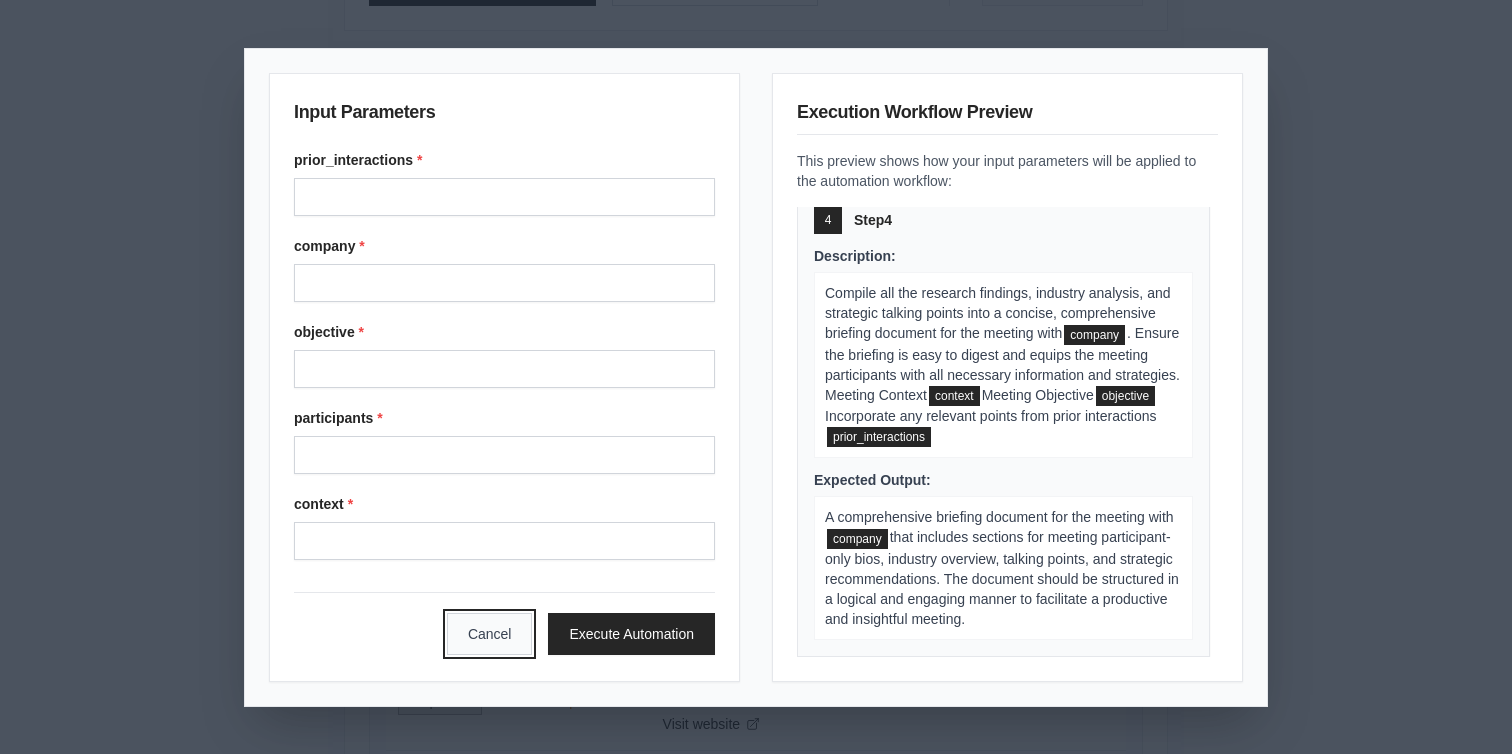 click on "Cancel" at bounding box center (490, 634) 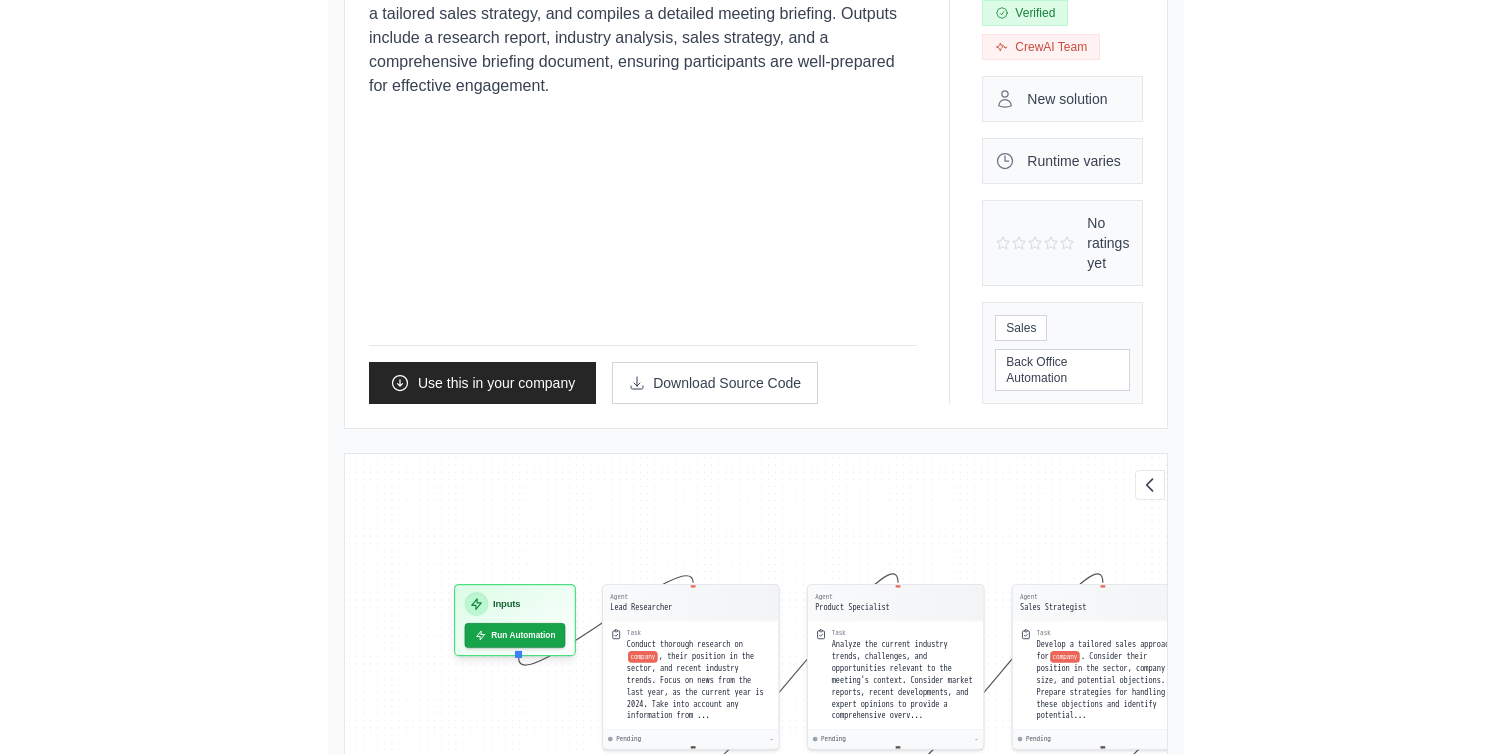 scroll, scrollTop: 0, scrollLeft: 0, axis: both 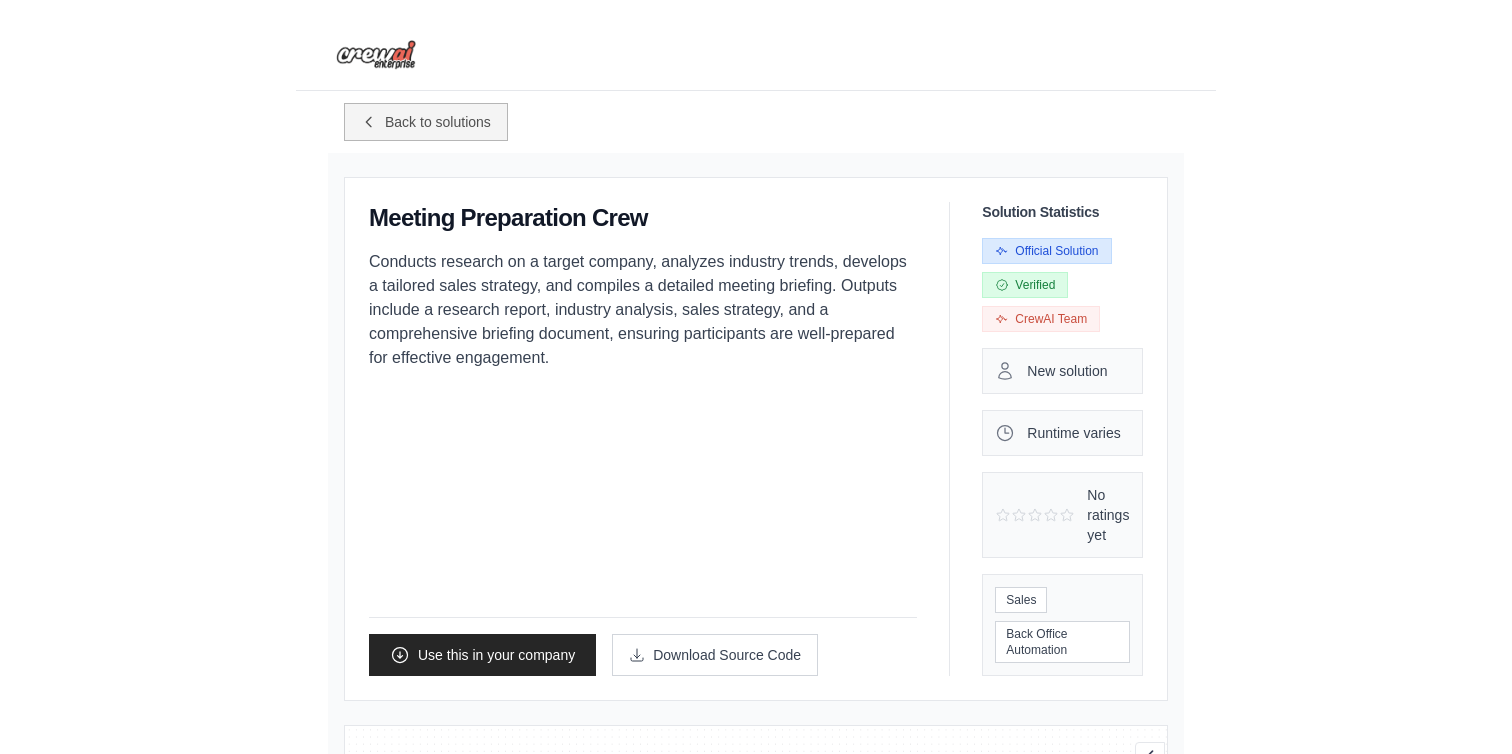 click on "Back to solutions" at bounding box center [438, 122] 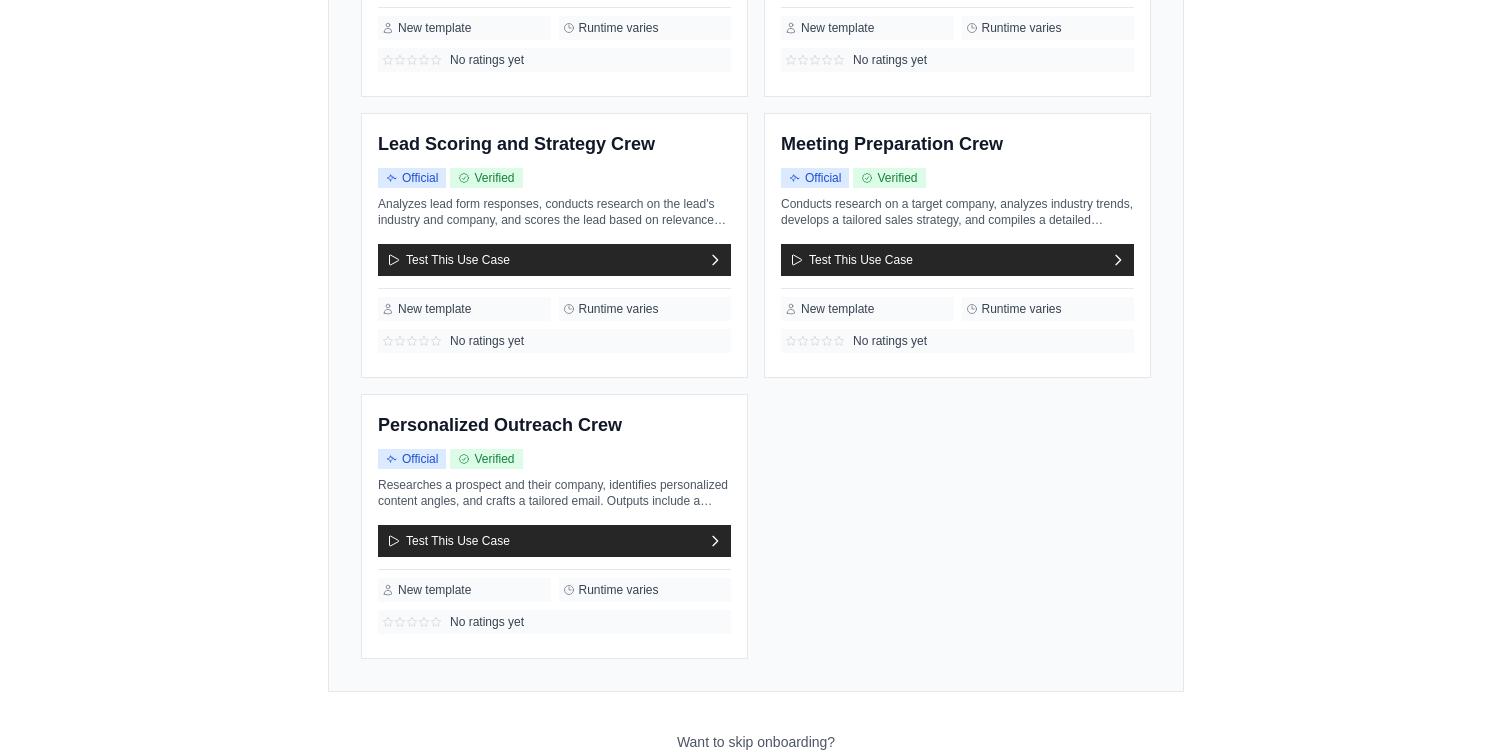 scroll, scrollTop: 647, scrollLeft: 0, axis: vertical 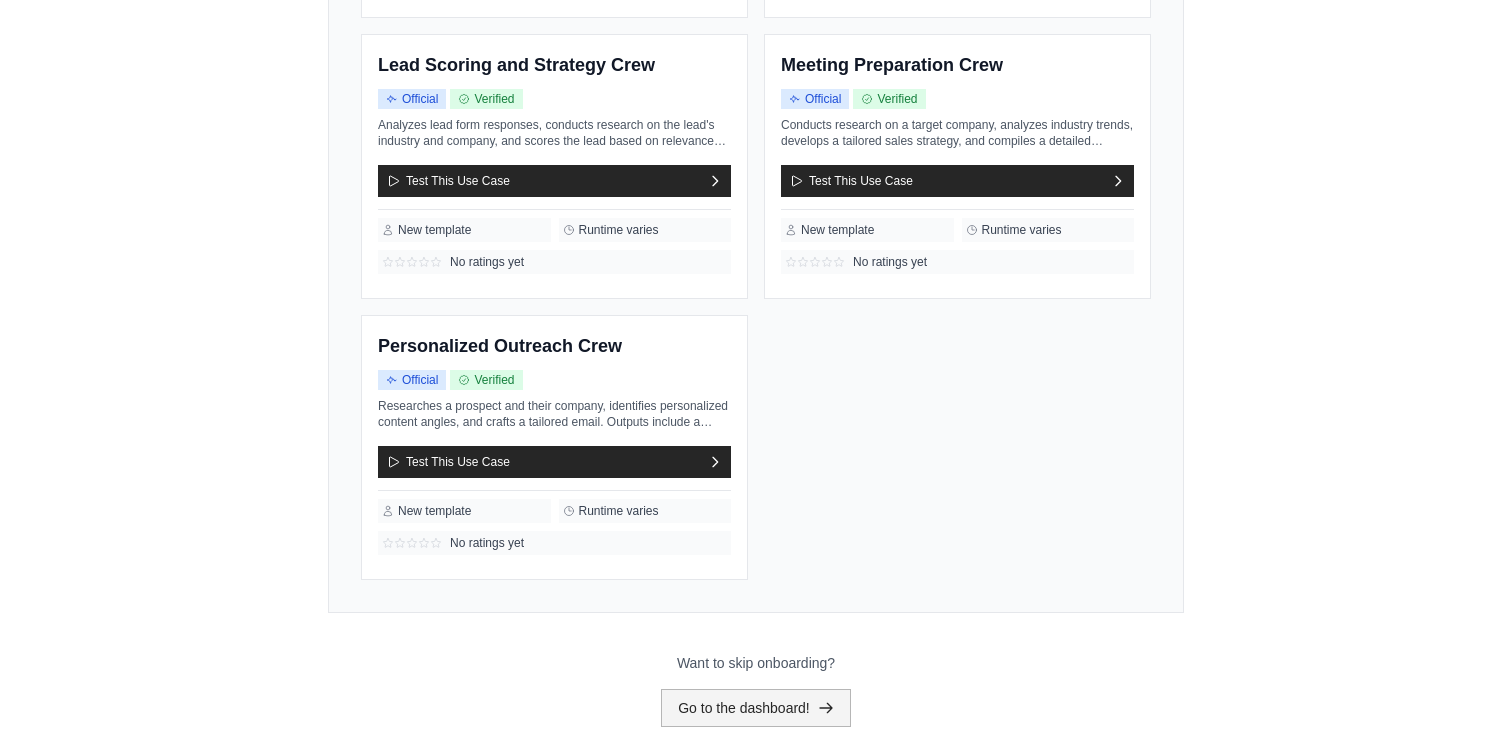click on "Go to the dashboard!" at bounding box center (756, 708) 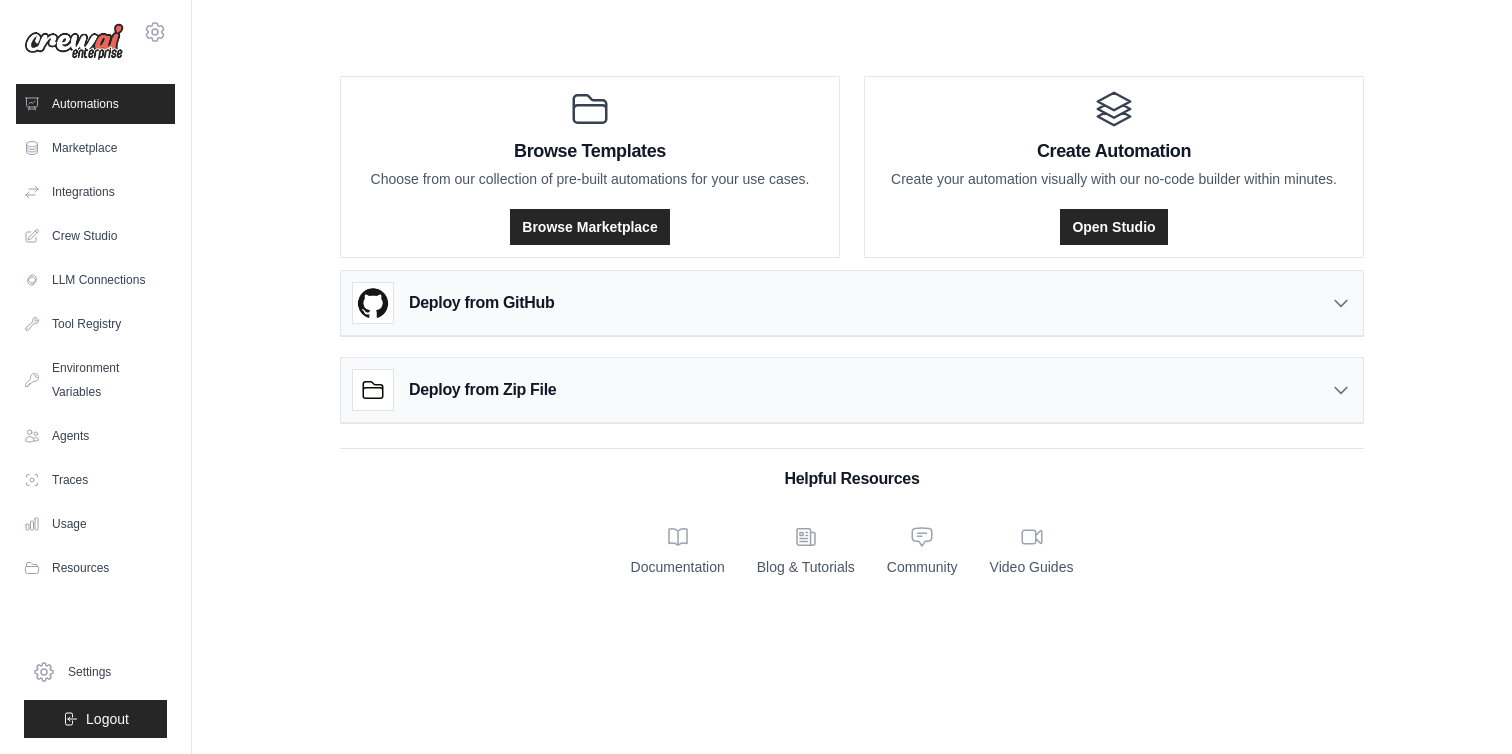scroll, scrollTop: 0, scrollLeft: 0, axis: both 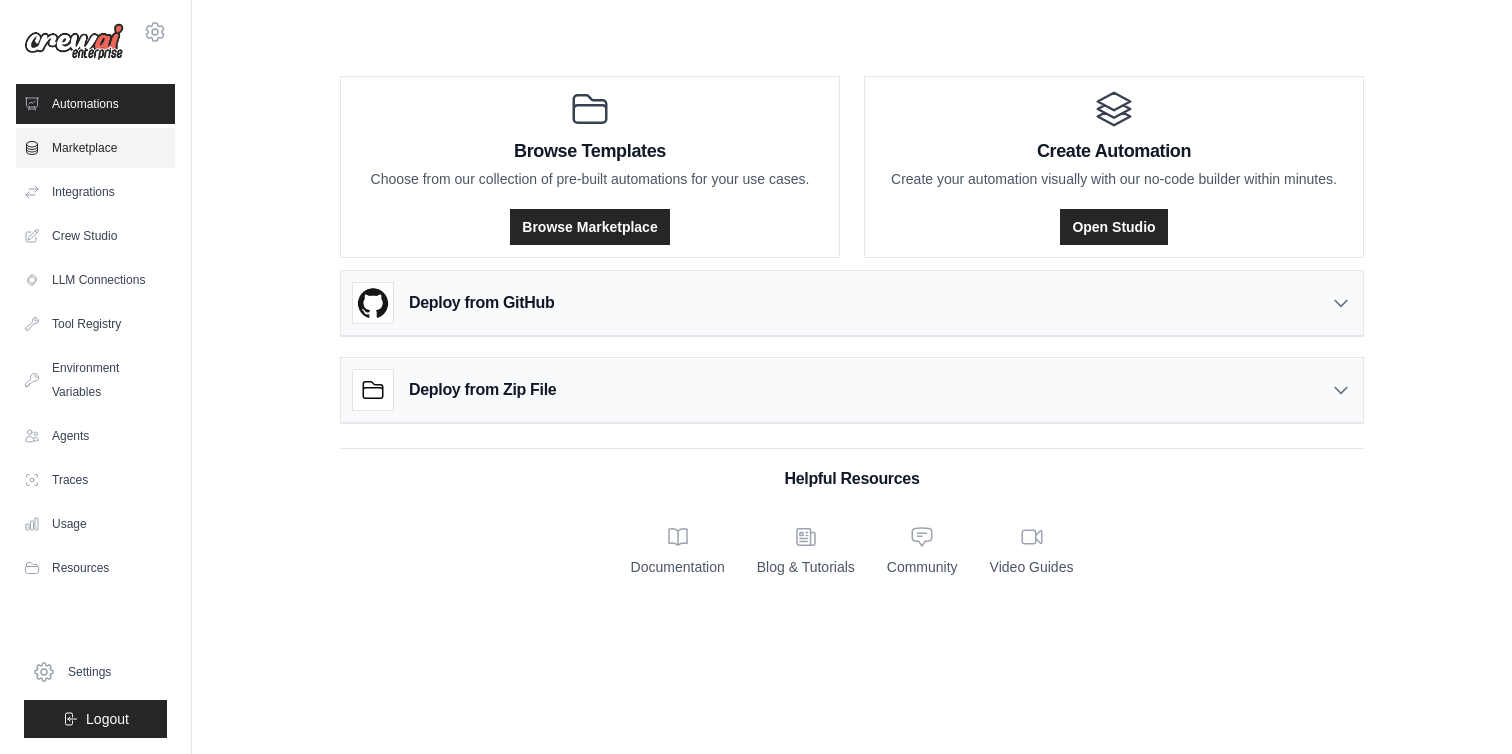 click on "Marketplace" at bounding box center (95, 148) 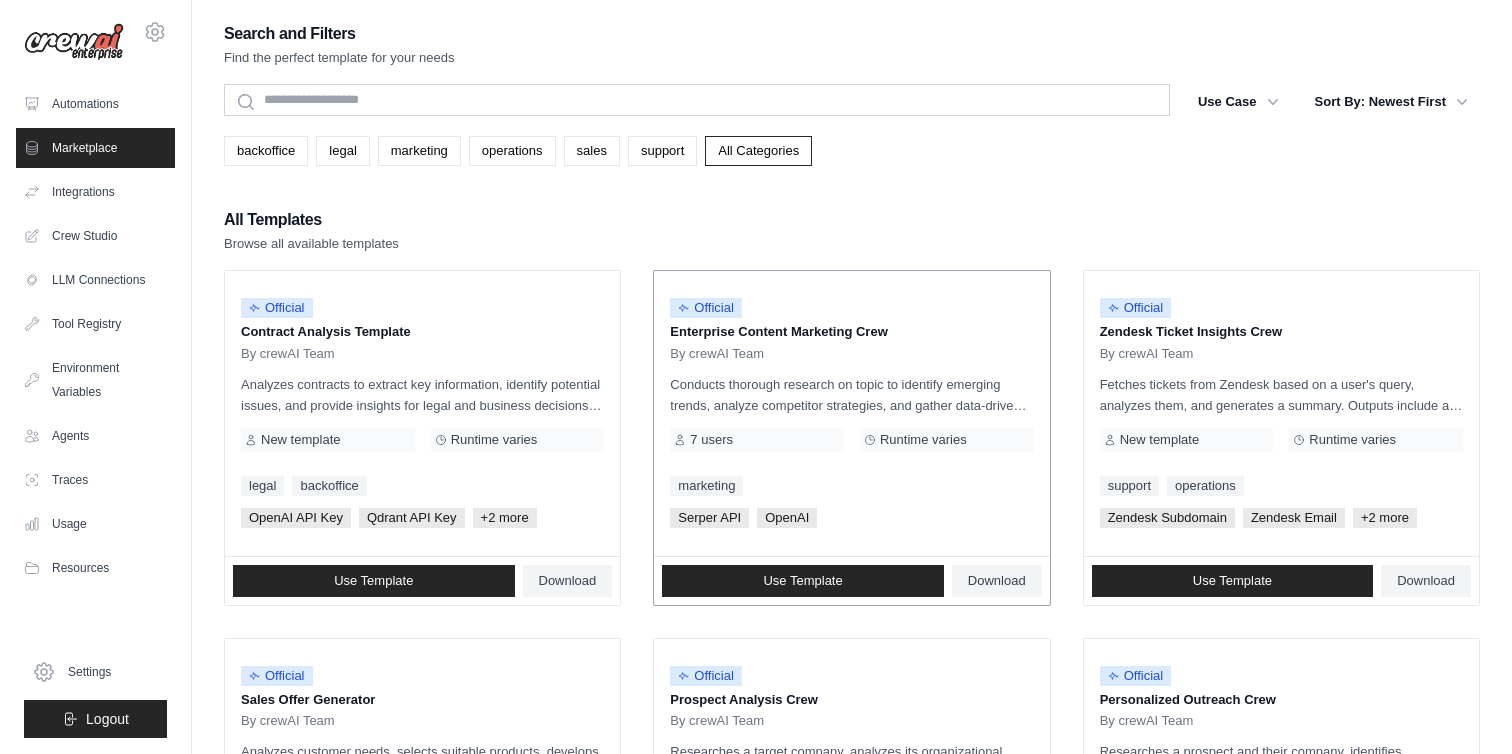 click on "By
crewAI Team" at bounding box center (851, 354) 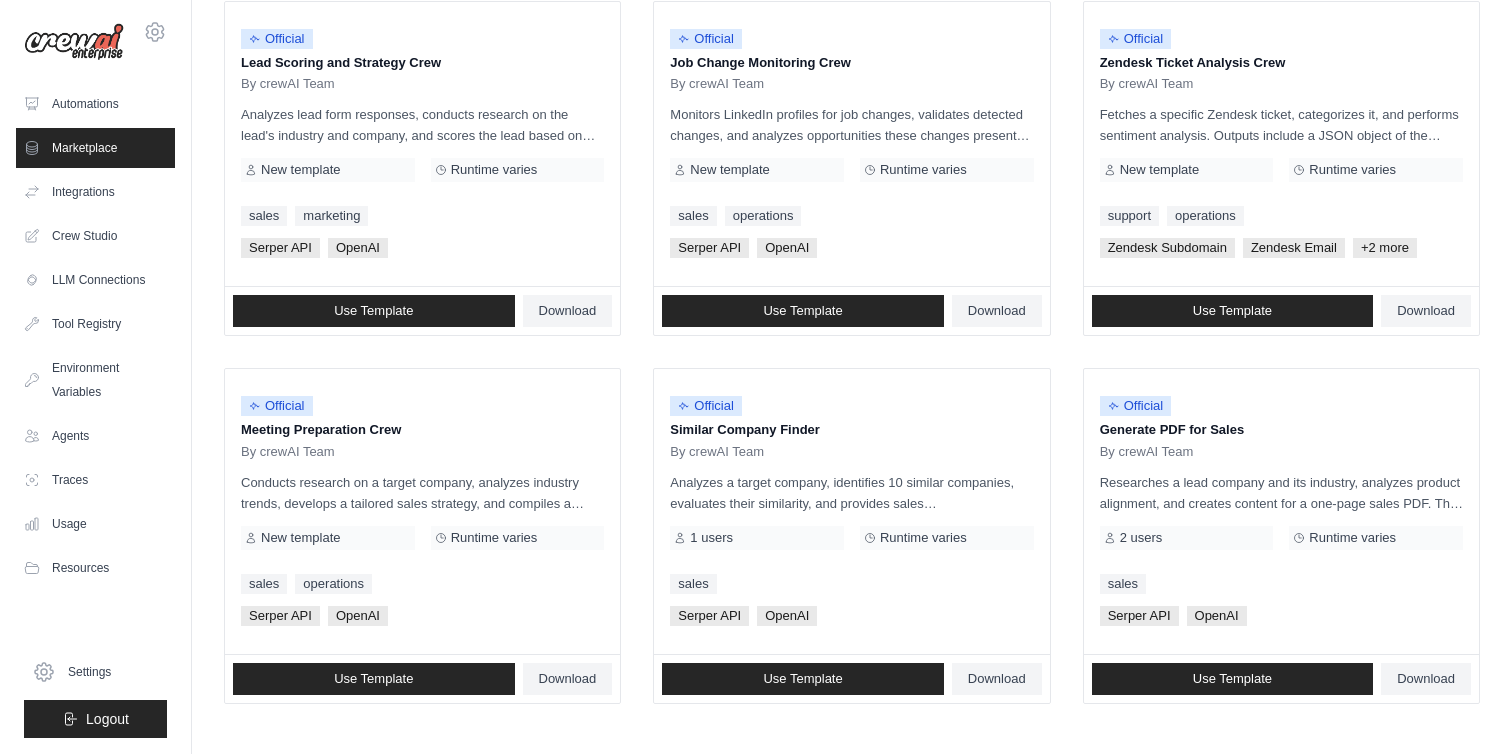 scroll, scrollTop: 1099, scrollLeft: 0, axis: vertical 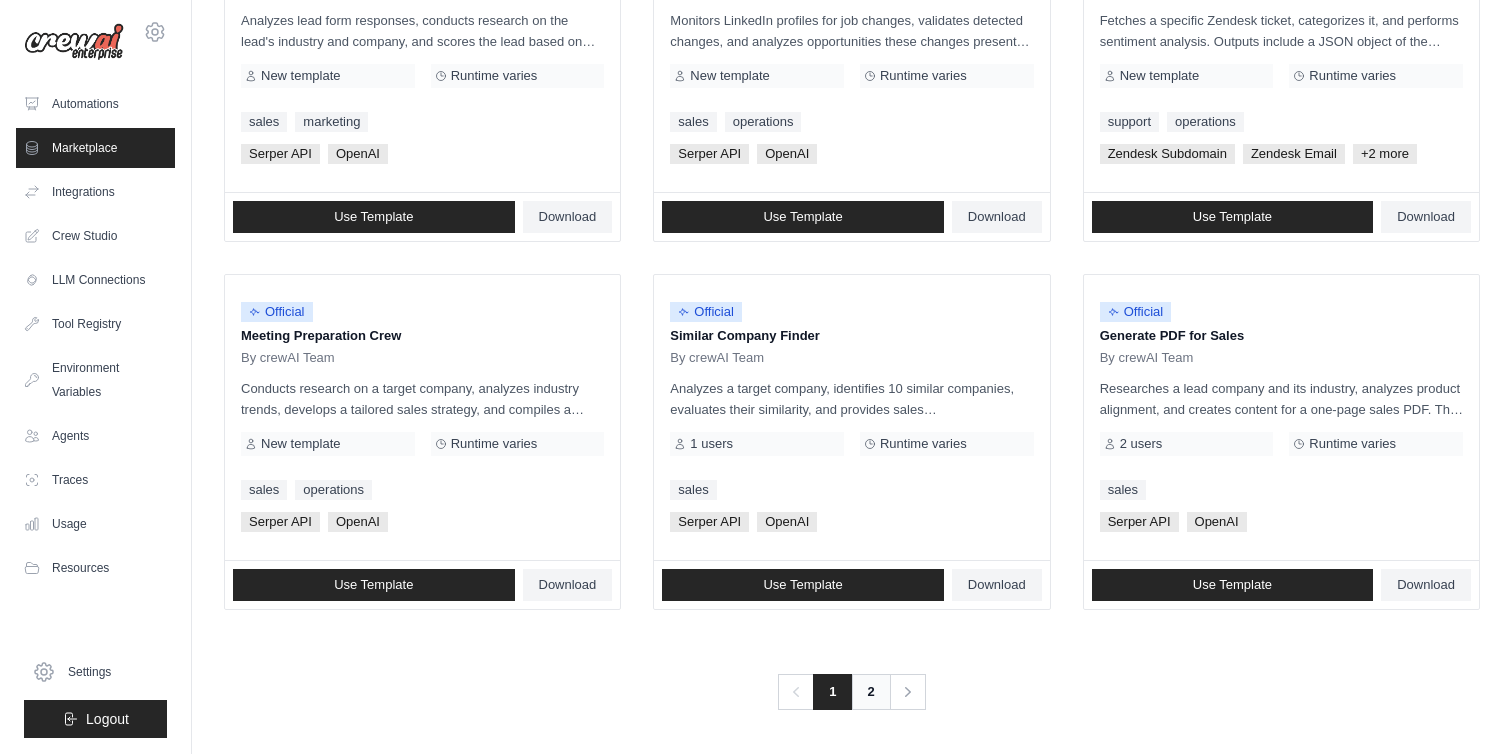 click on "2" at bounding box center [871, 692] 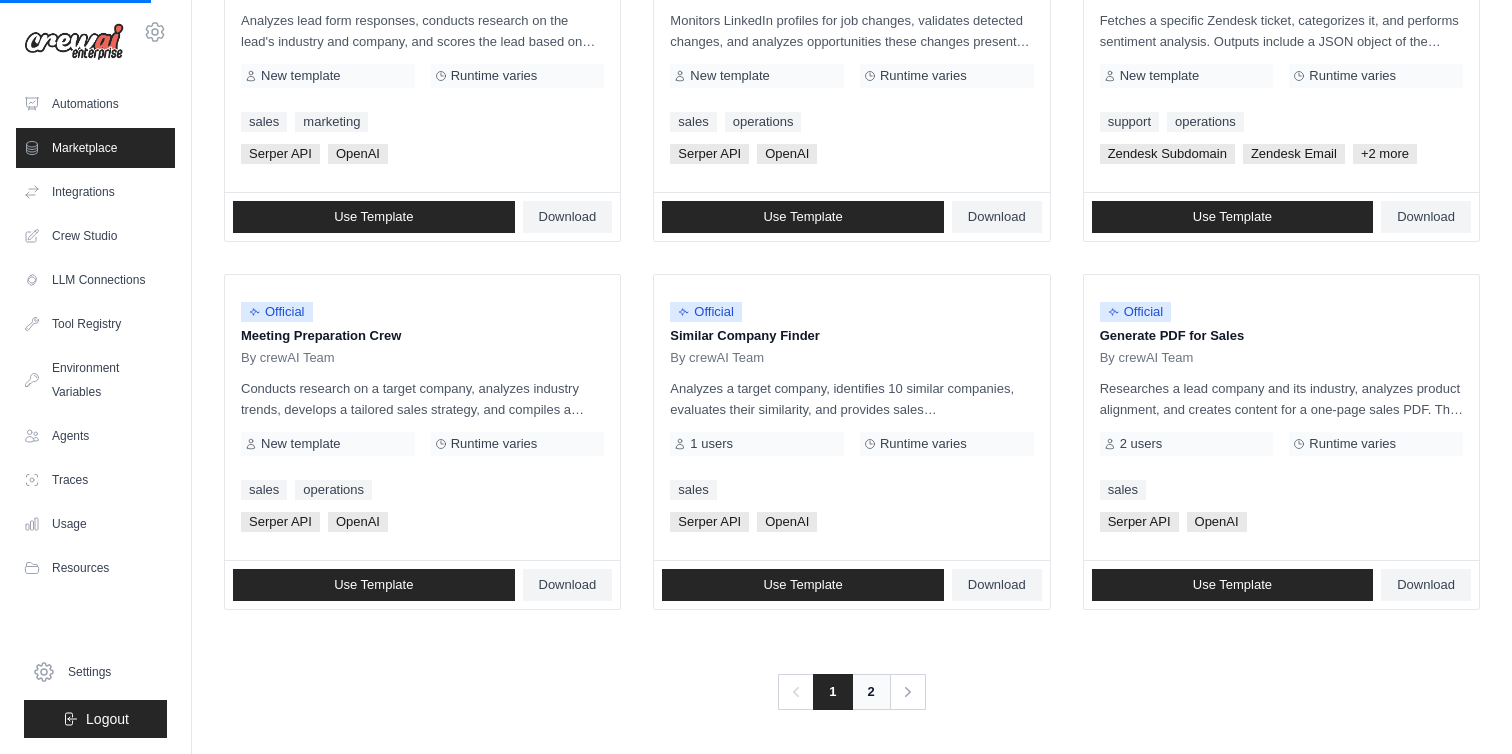 scroll, scrollTop: 0, scrollLeft: 0, axis: both 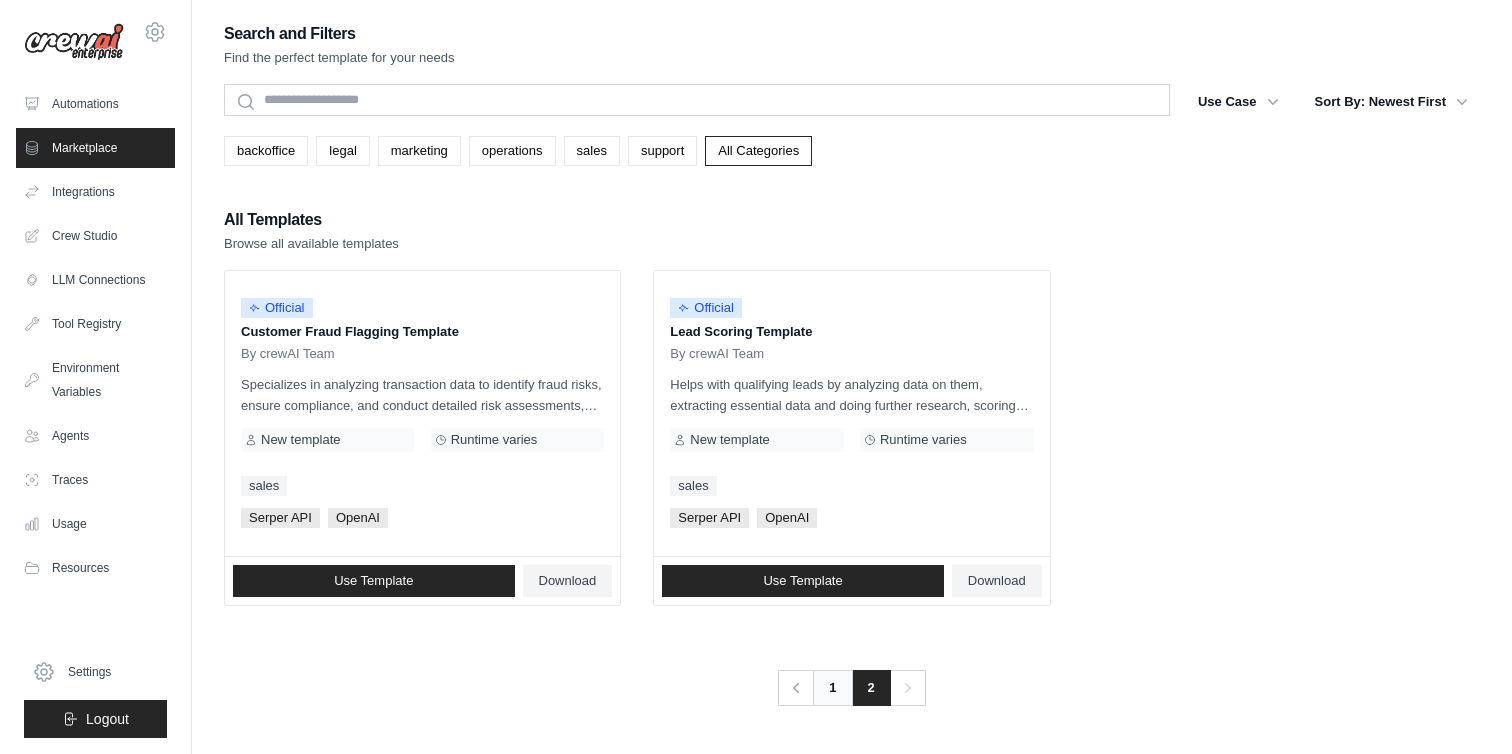 click on "1" at bounding box center [832, 688] 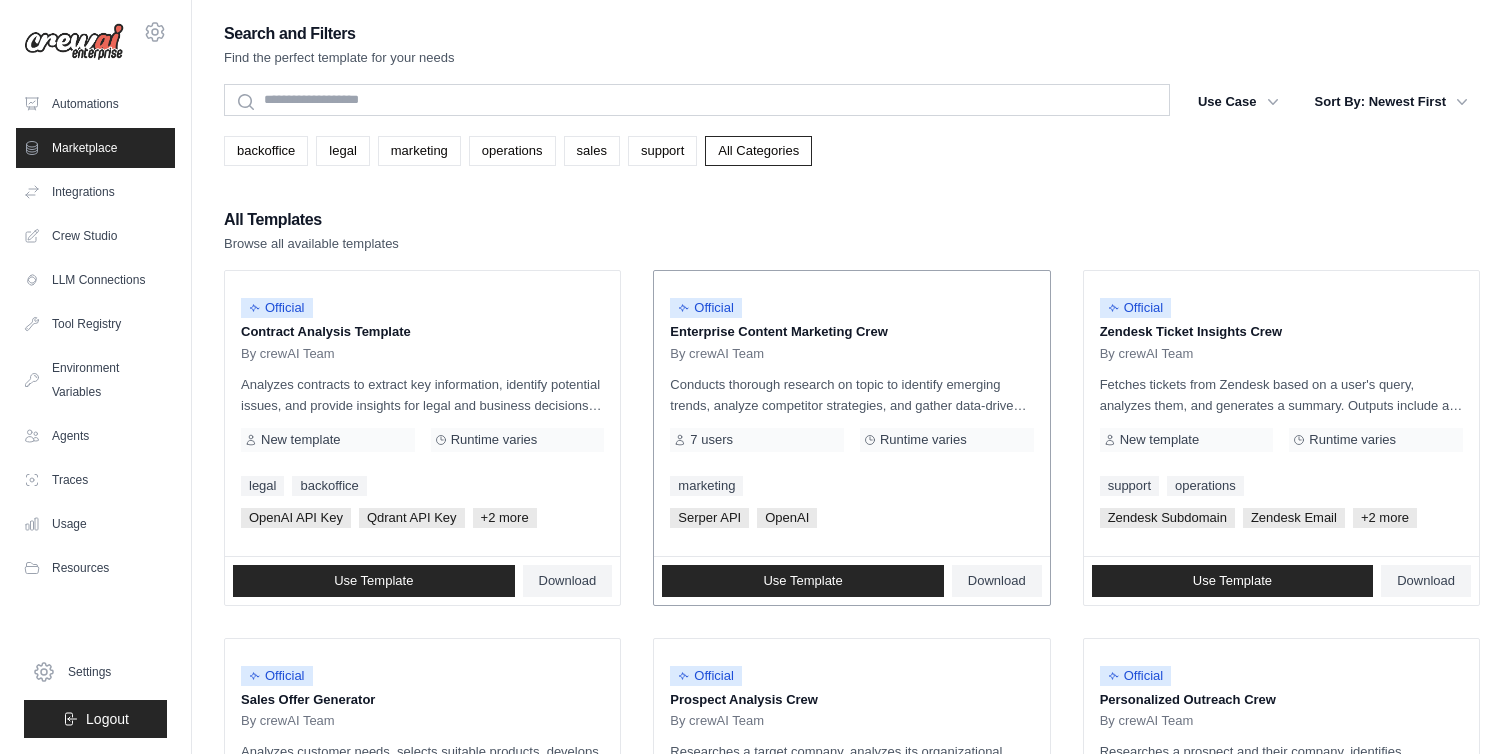 click on "Serper API
OpenAI" at bounding box center [851, 518] 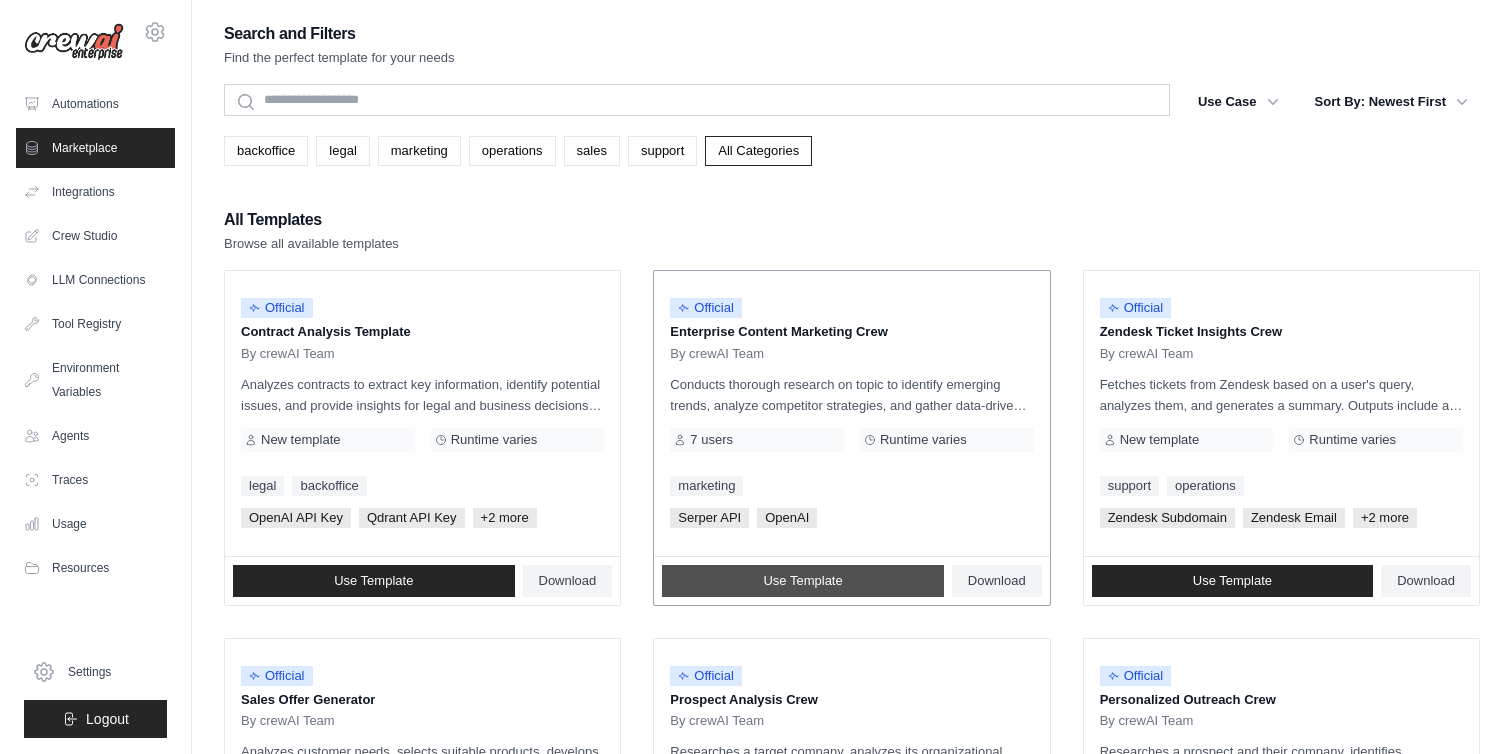 click on "Use Template" at bounding box center (803, 581) 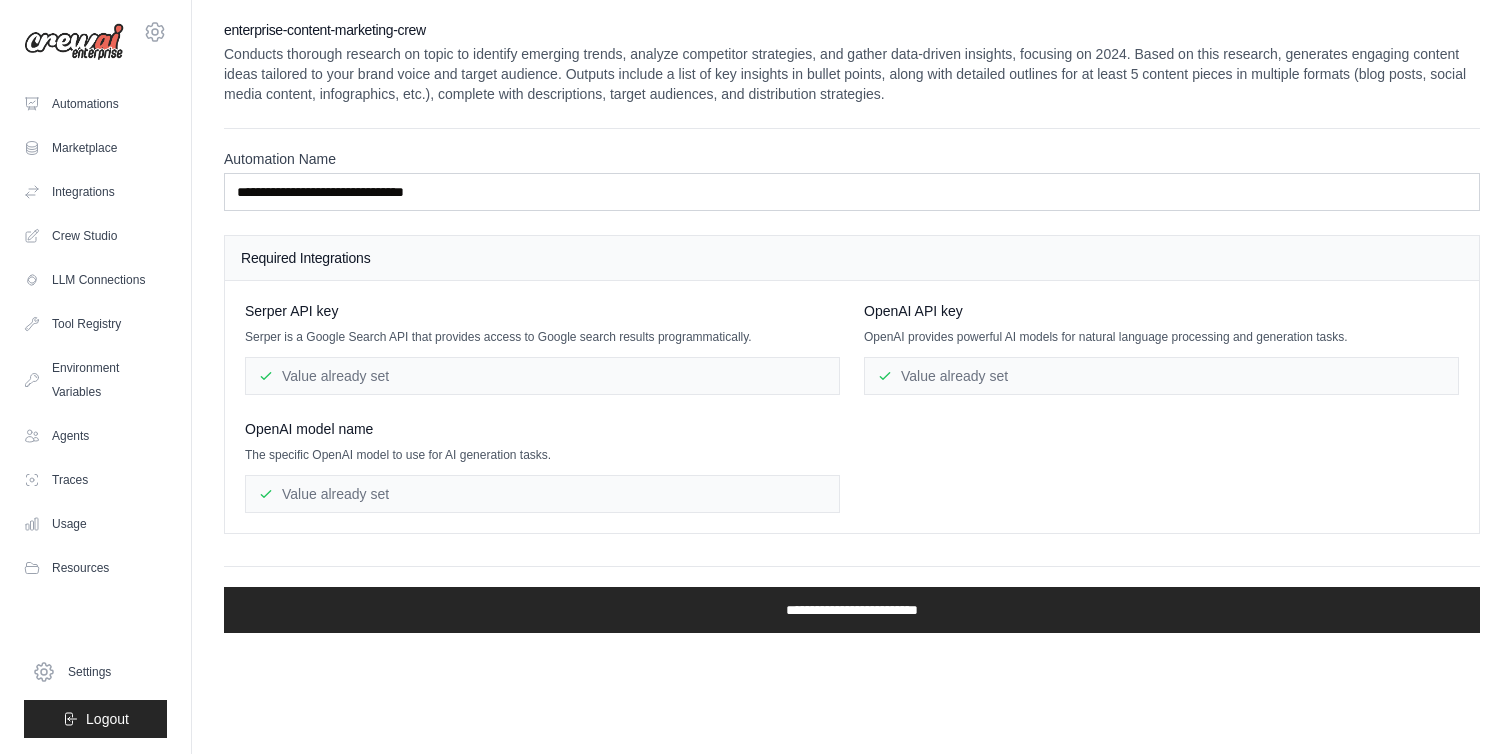 click on "Value already set" at bounding box center [542, 376] 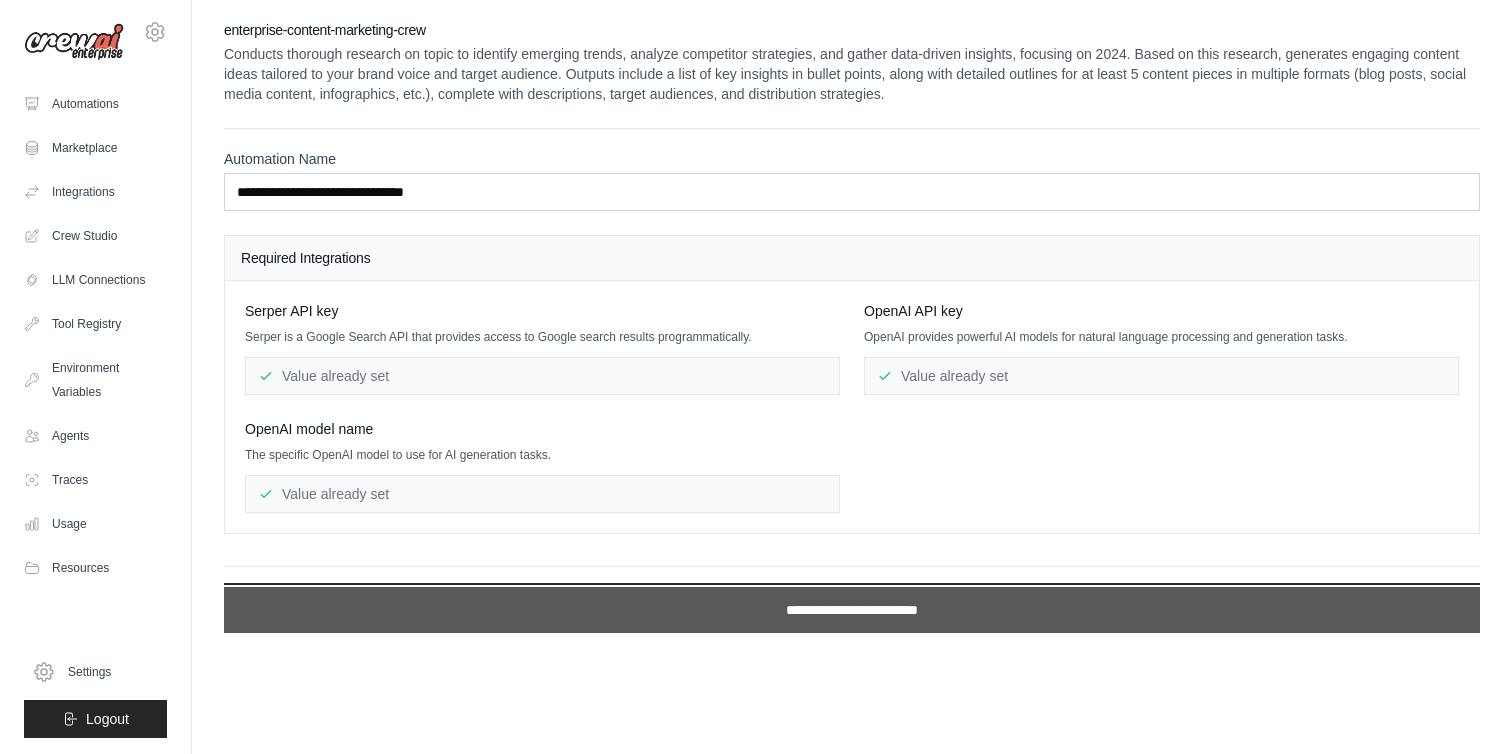 click on "**********" at bounding box center [852, 610] 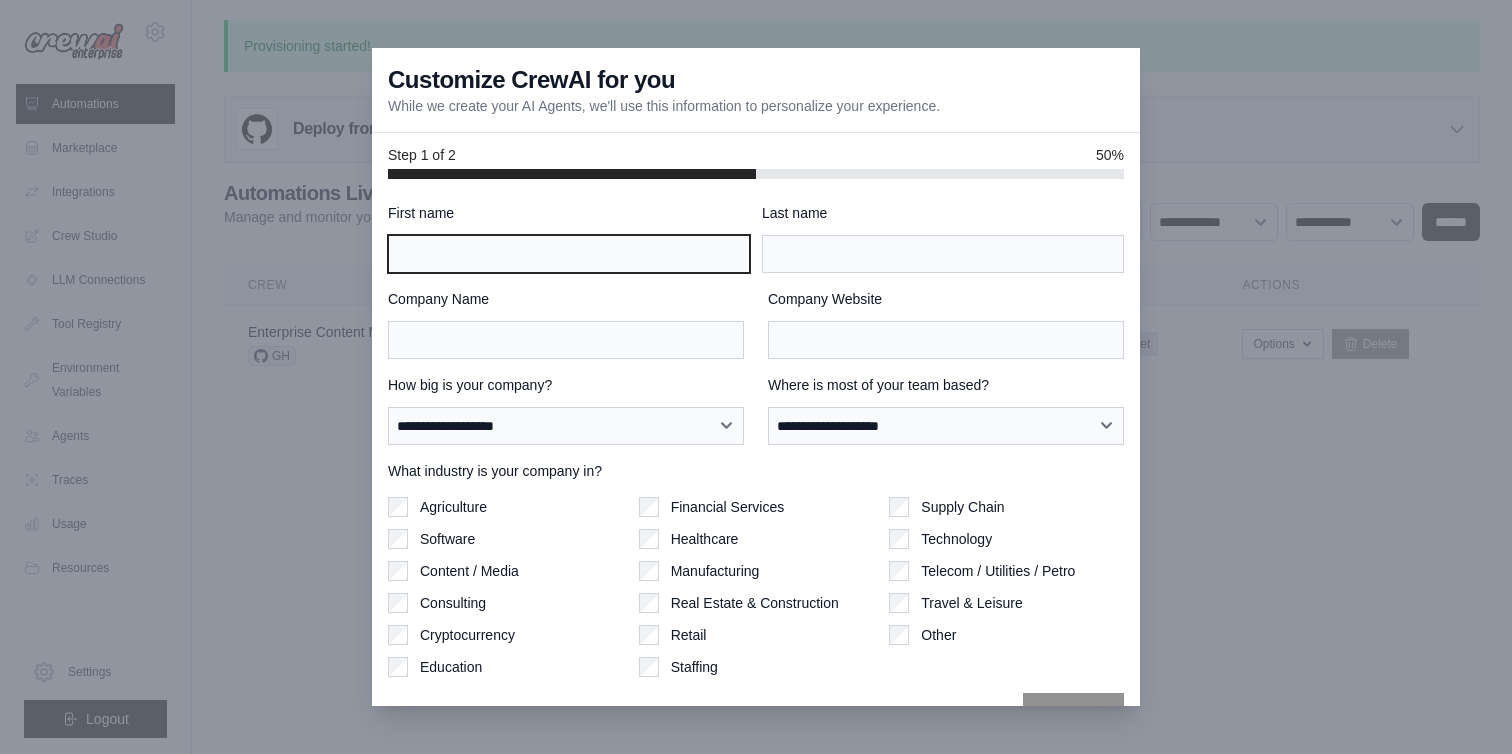 click on "First name" at bounding box center [569, 254] 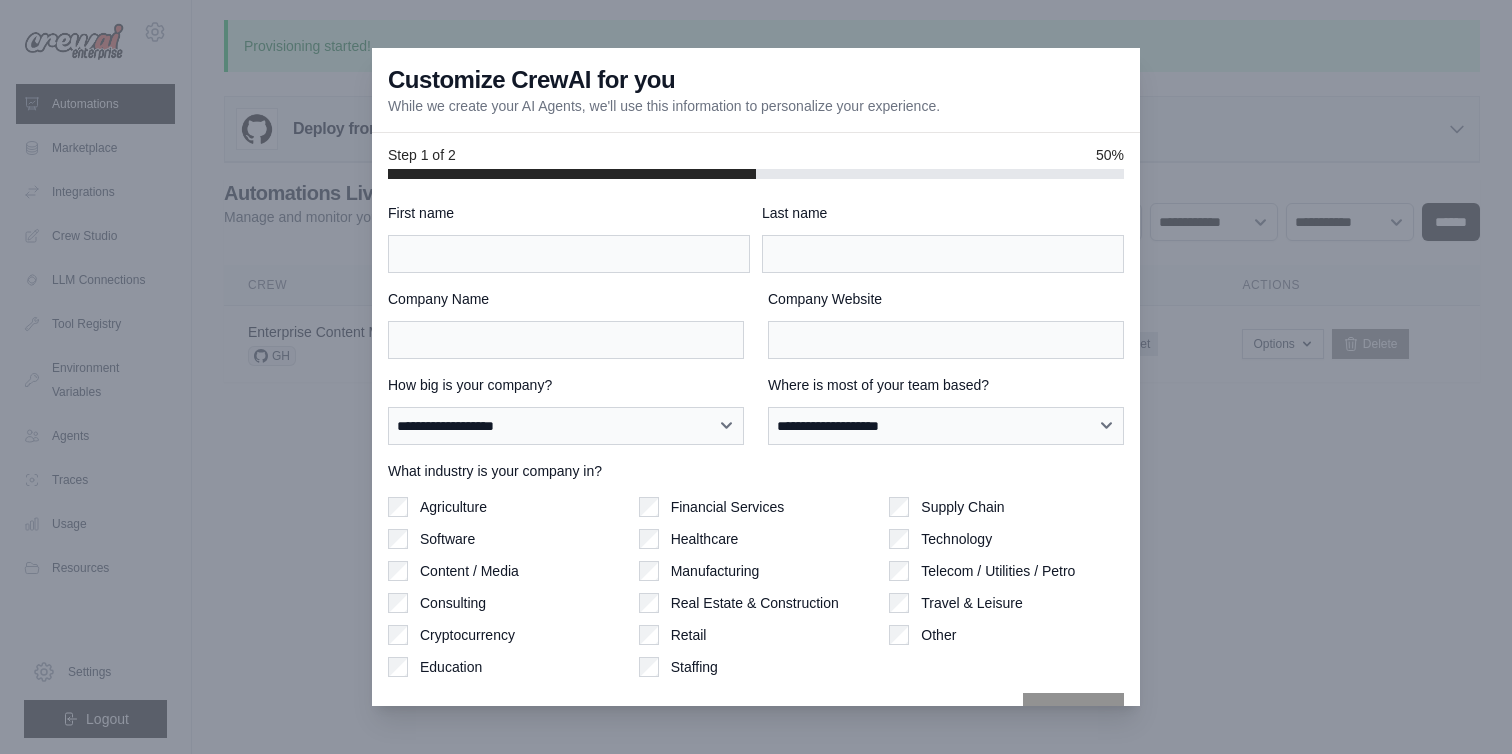 click on "First name" at bounding box center [569, 238] 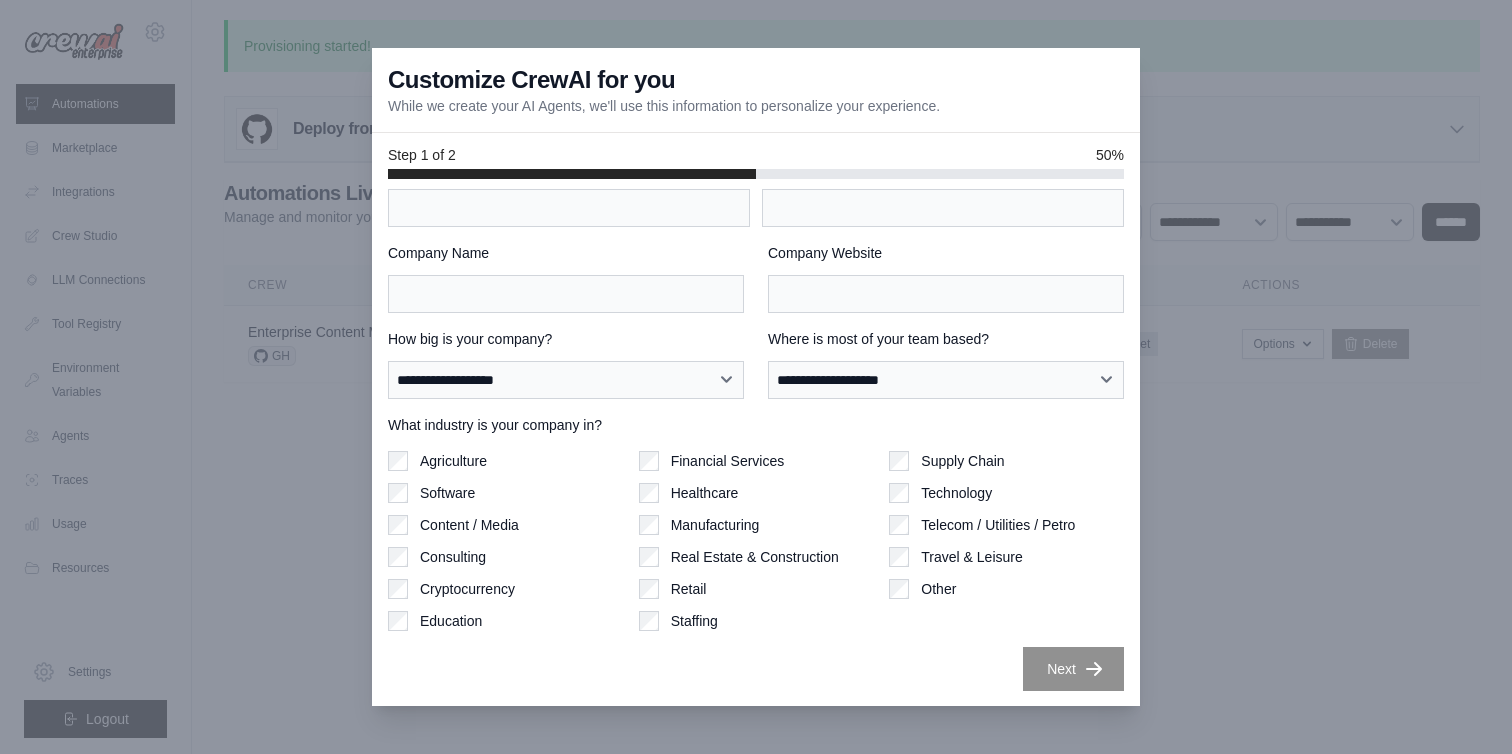 scroll, scrollTop: 0, scrollLeft: 0, axis: both 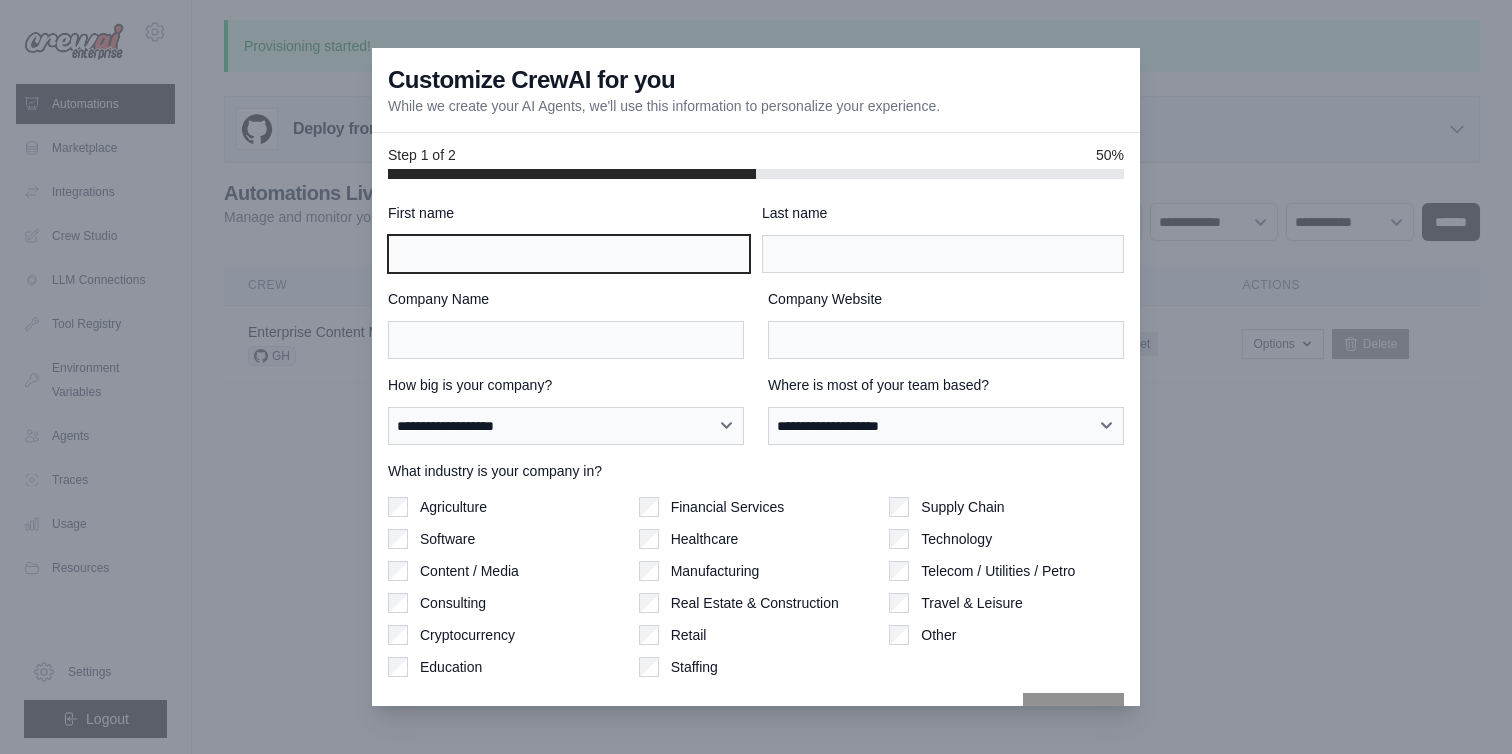 click on "First name" at bounding box center (569, 254) 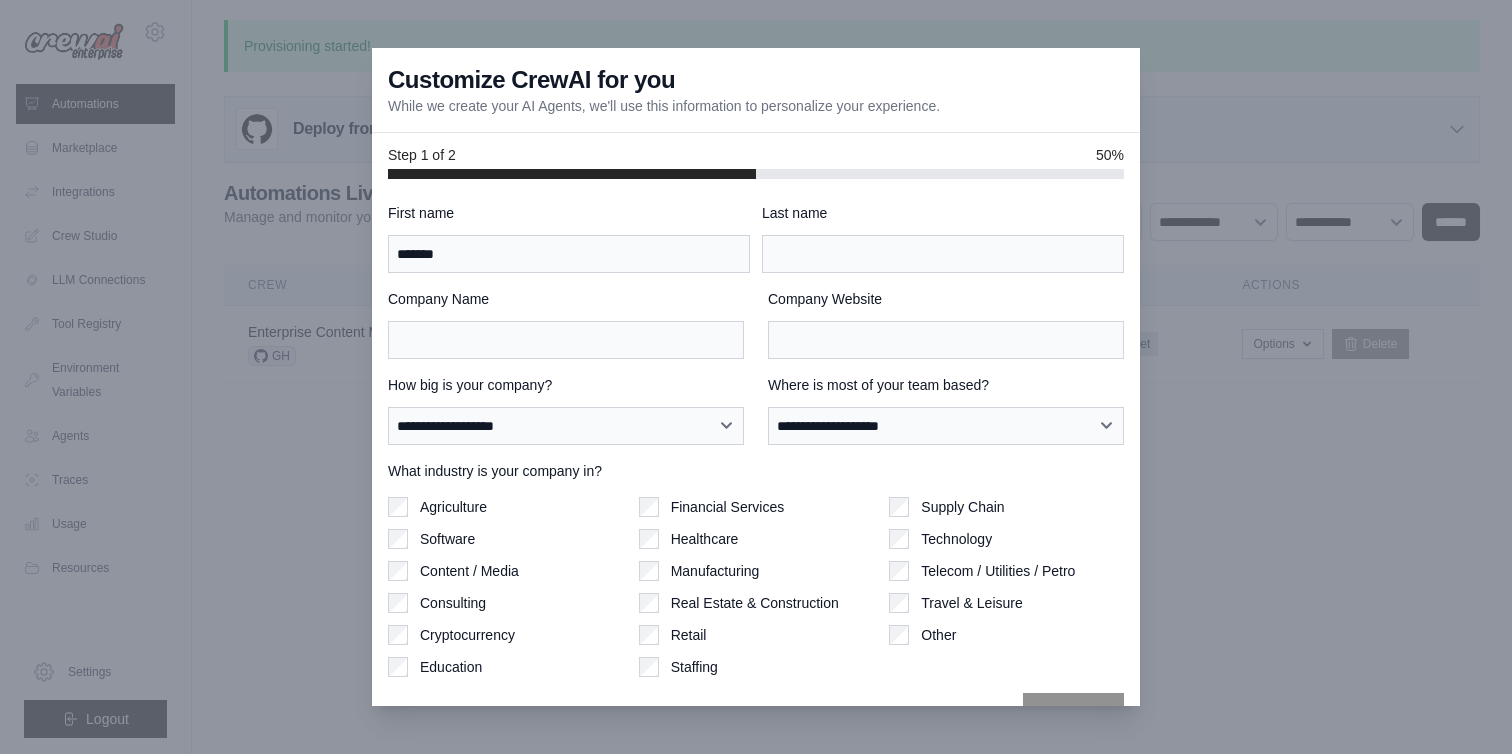 type on "**********" 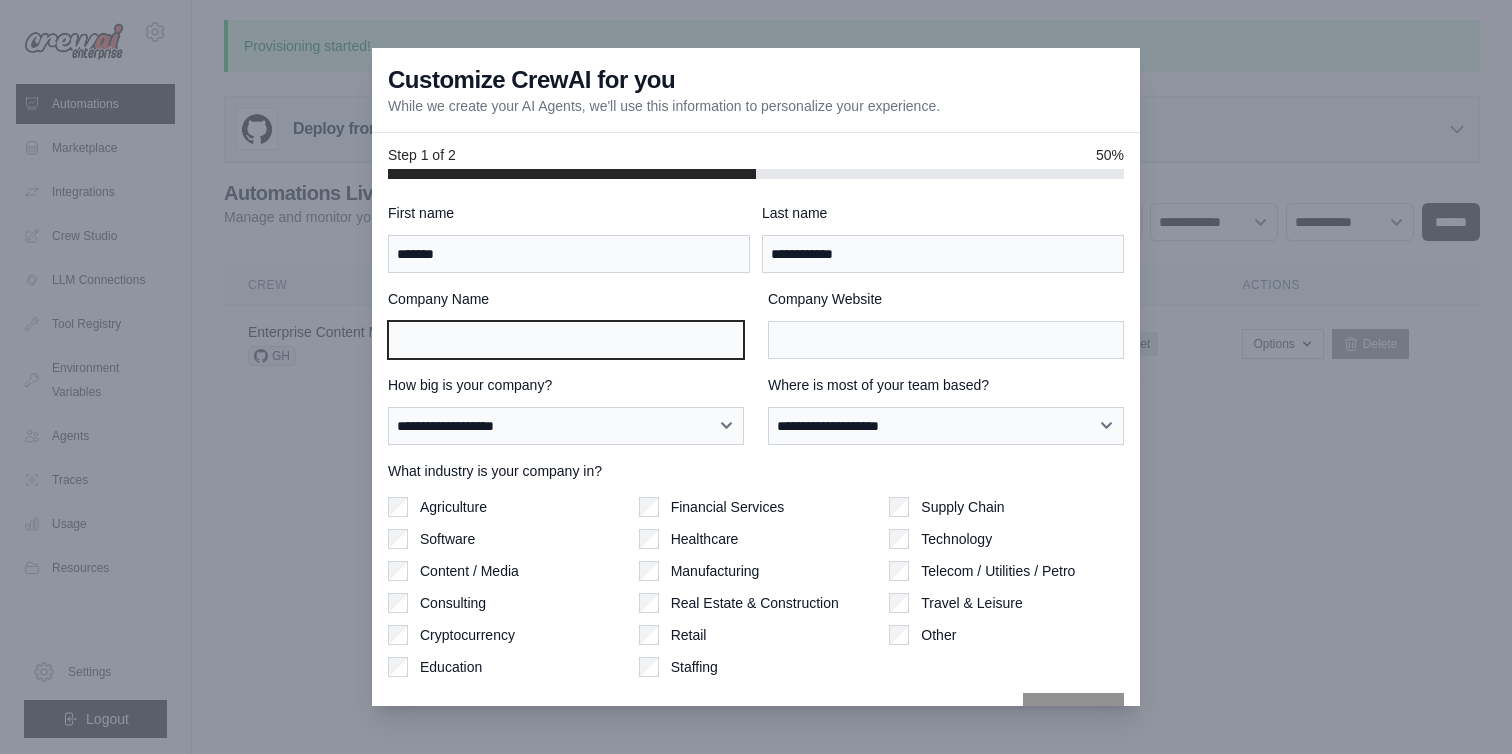 click on "Company Name" at bounding box center (566, 340) 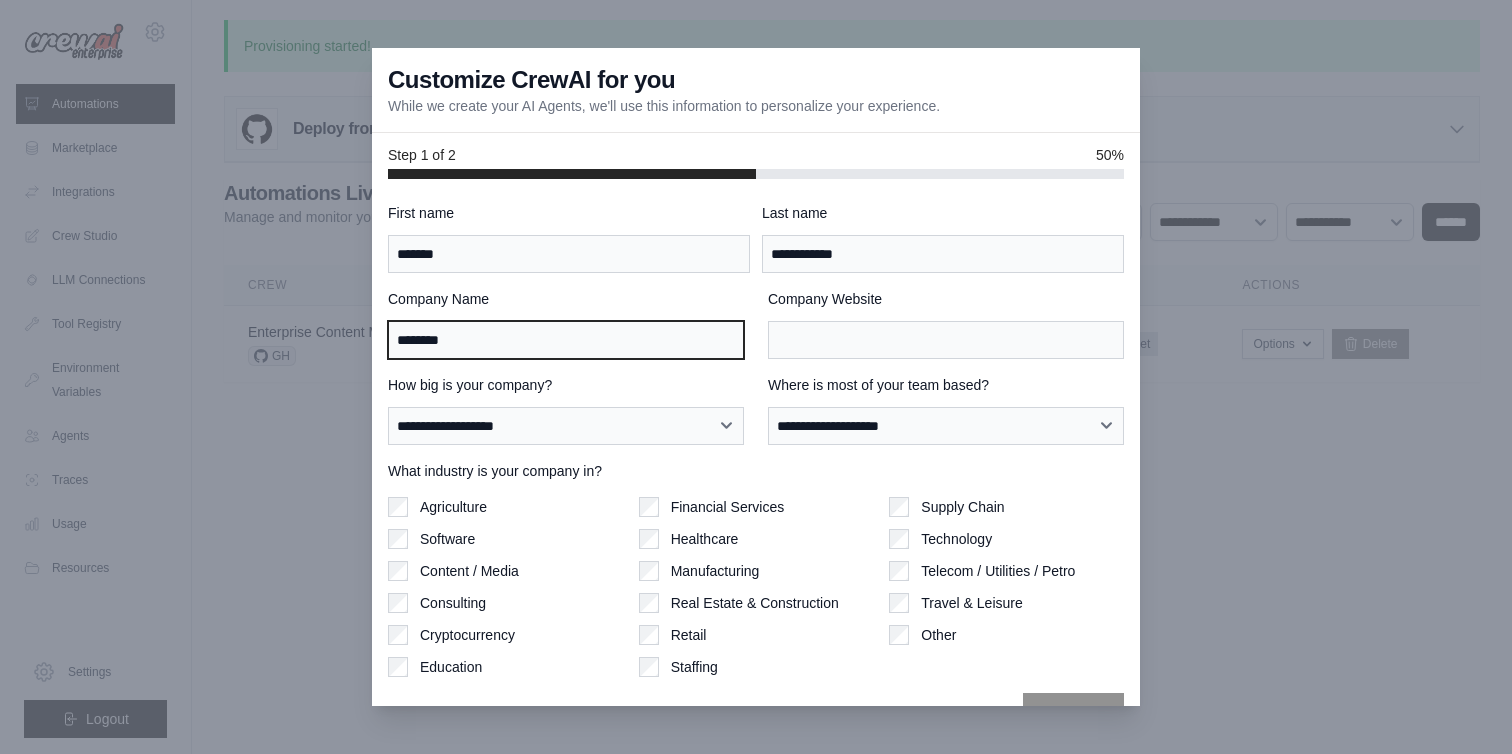 type on "********" 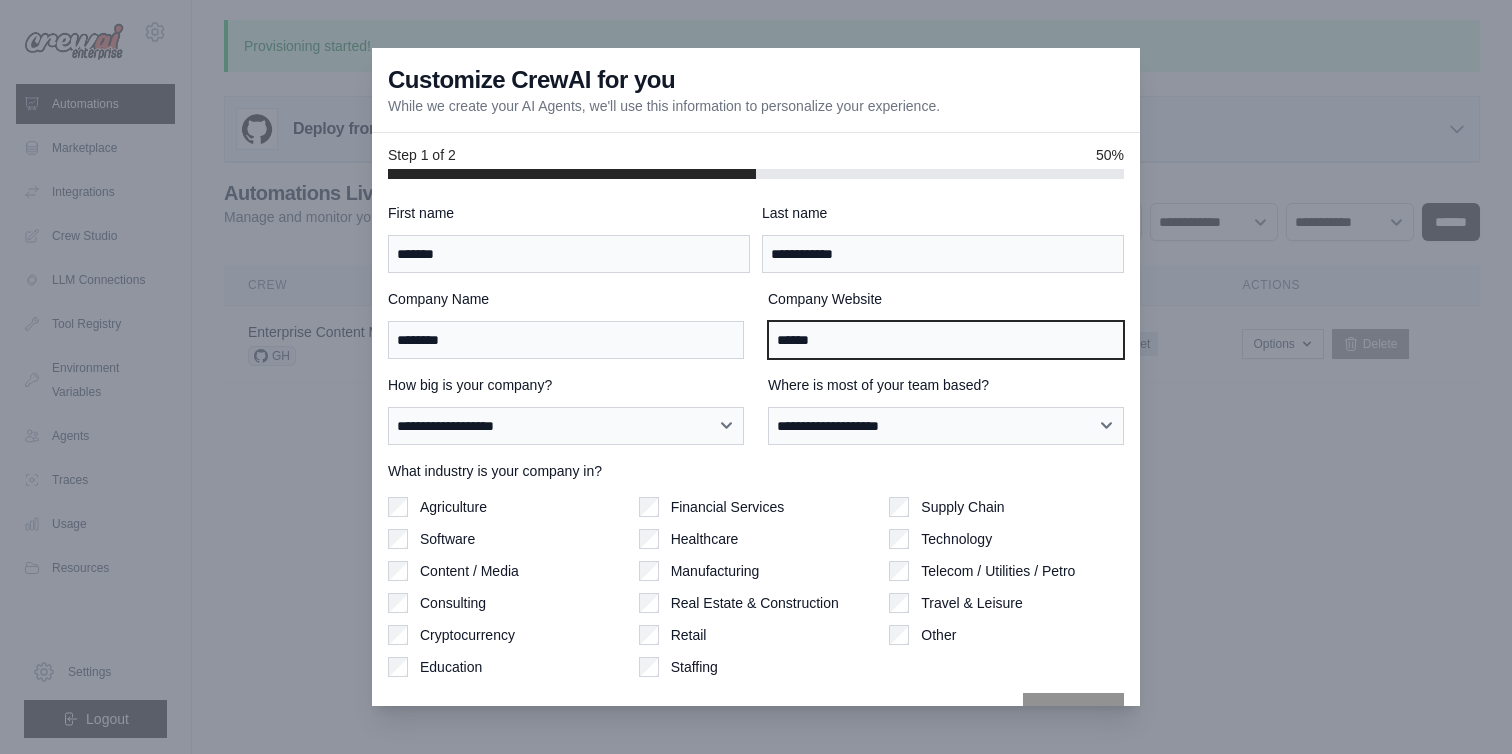 type on "*****" 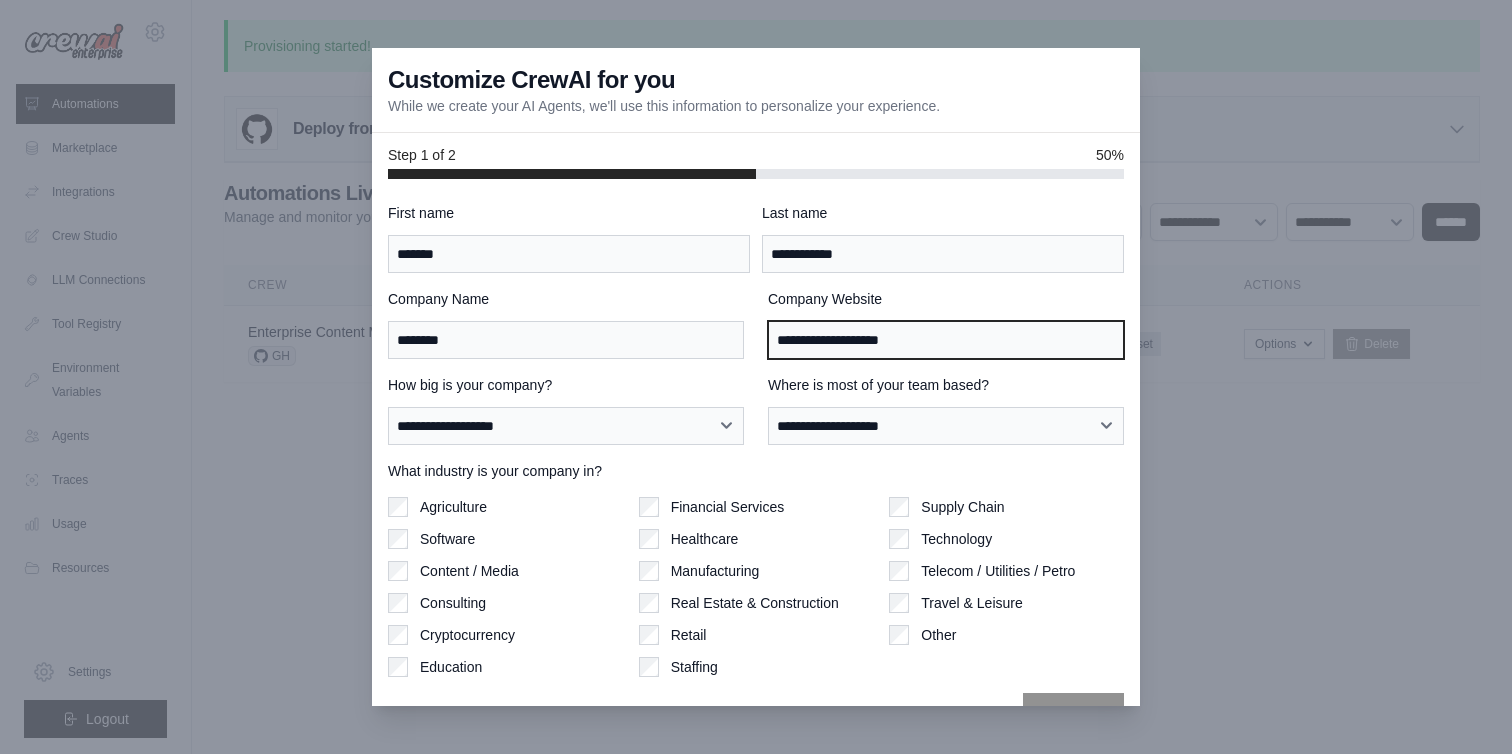 type on "**********" 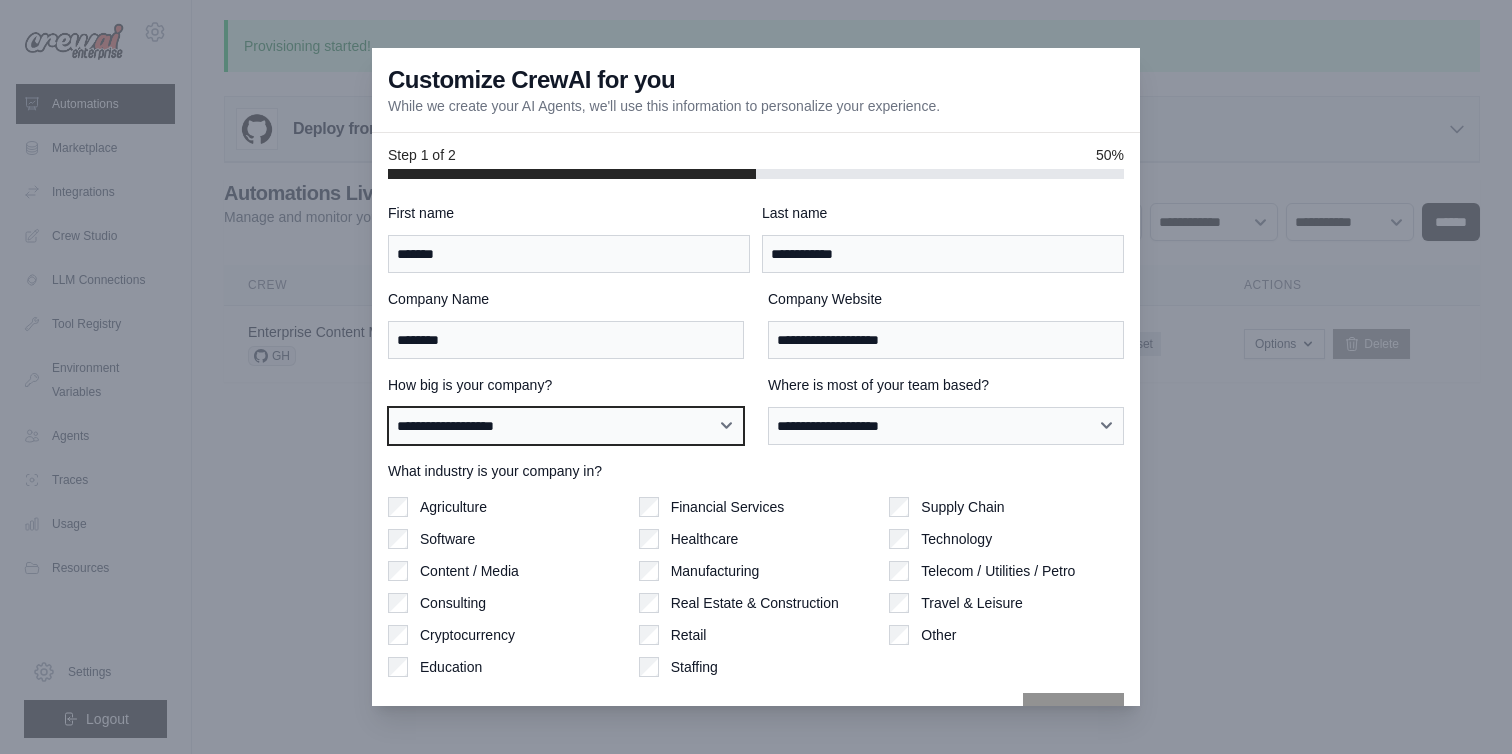 click on "**********" at bounding box center (566, 426) 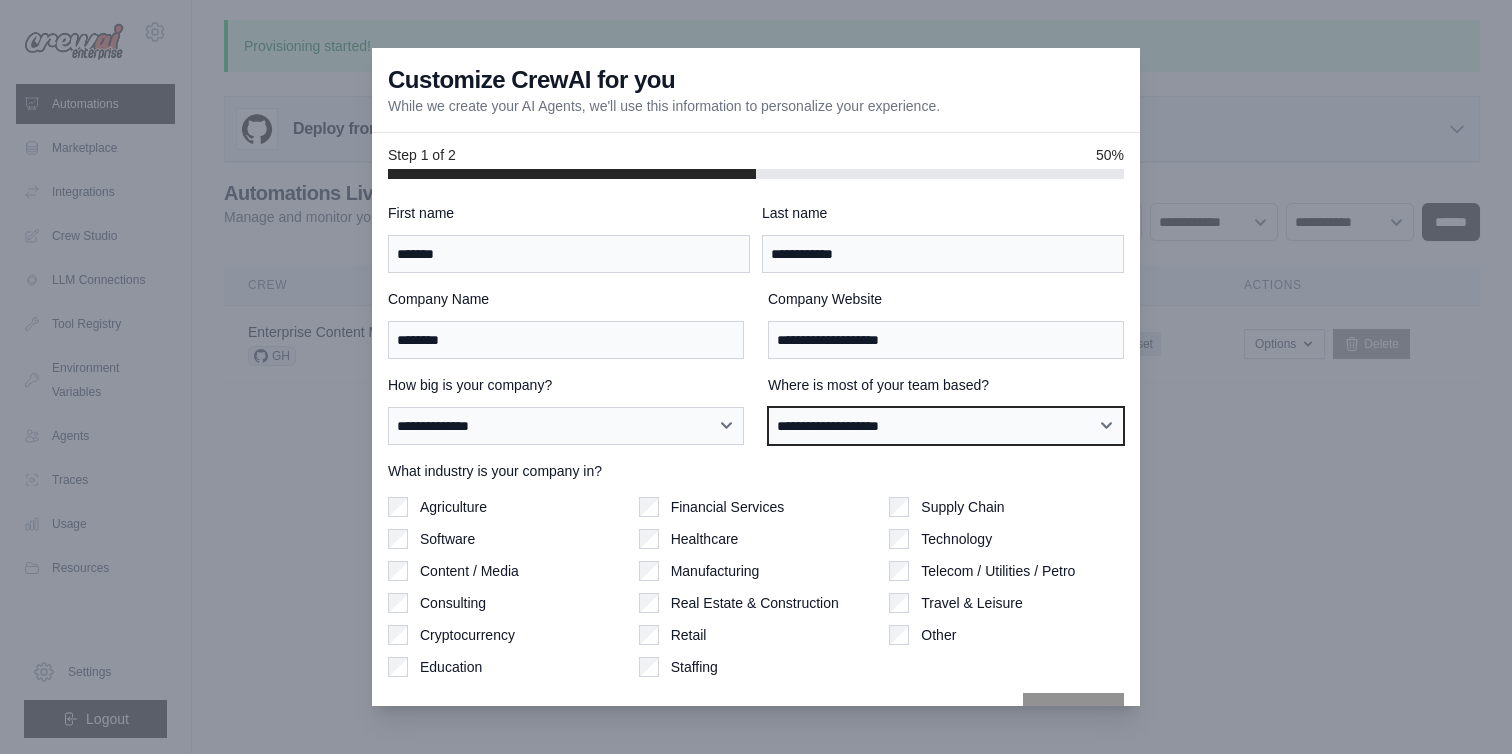 click on "**********" at bounding box center (946, 426) 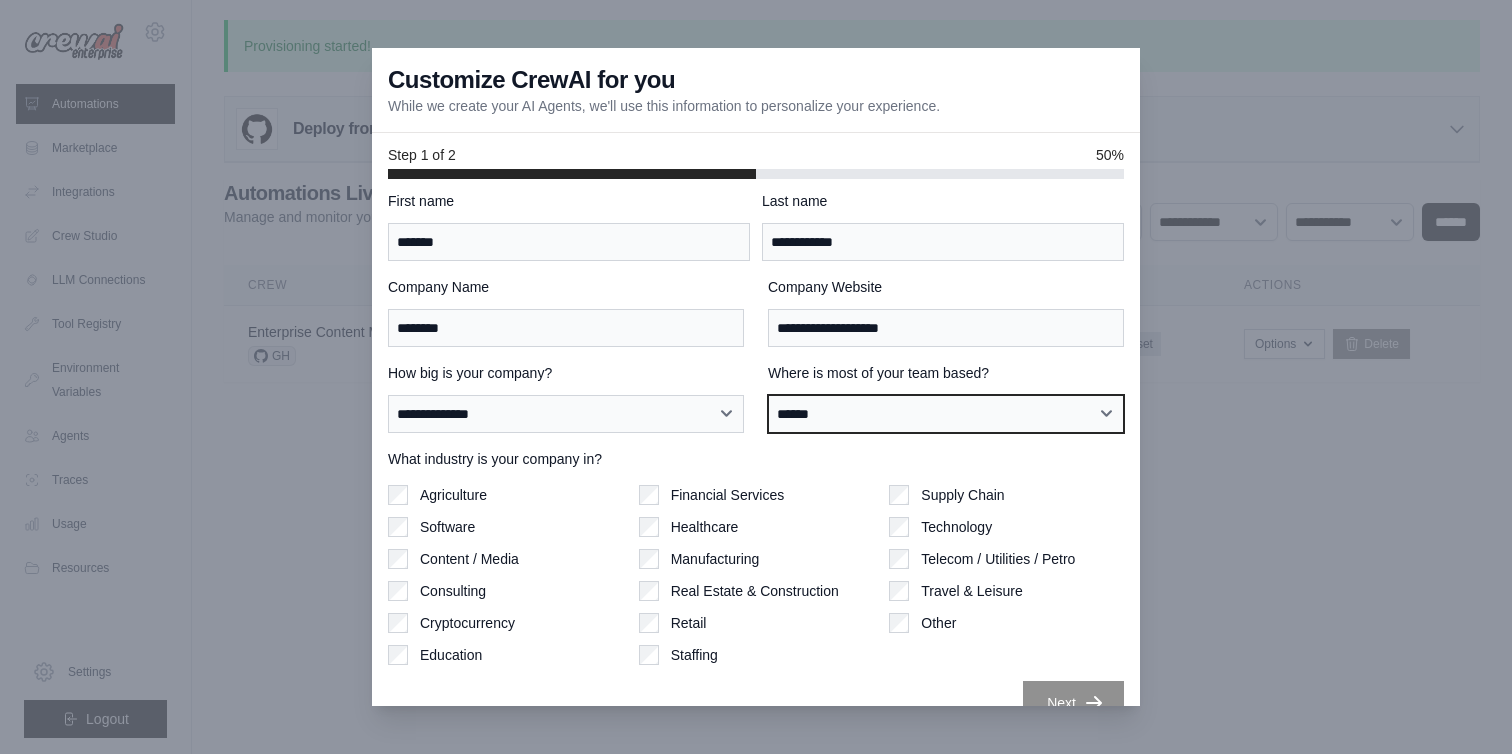 scroll, scrollTop: 14, scrollLeft: 0, axis: vertical 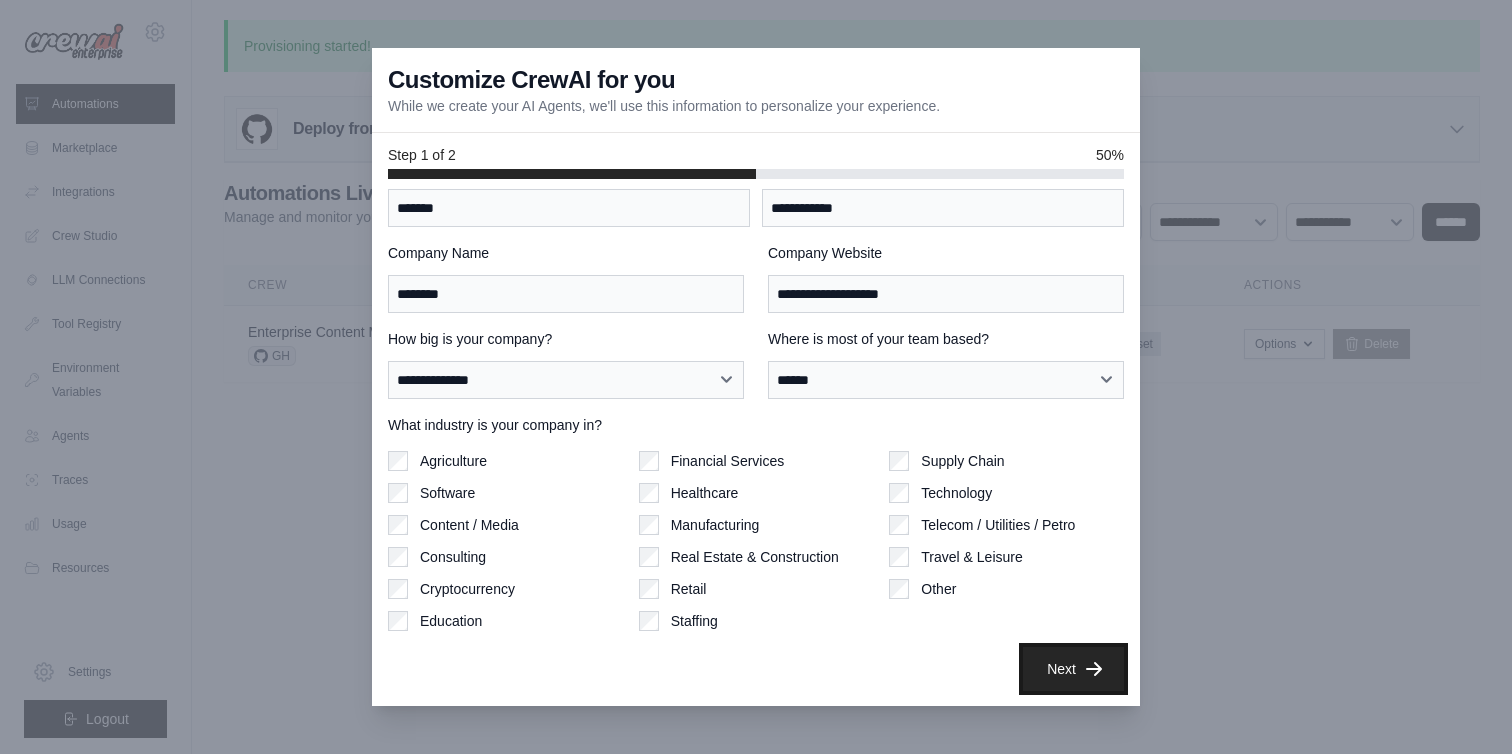 click on "Next" at bounding box center (1073, 669) 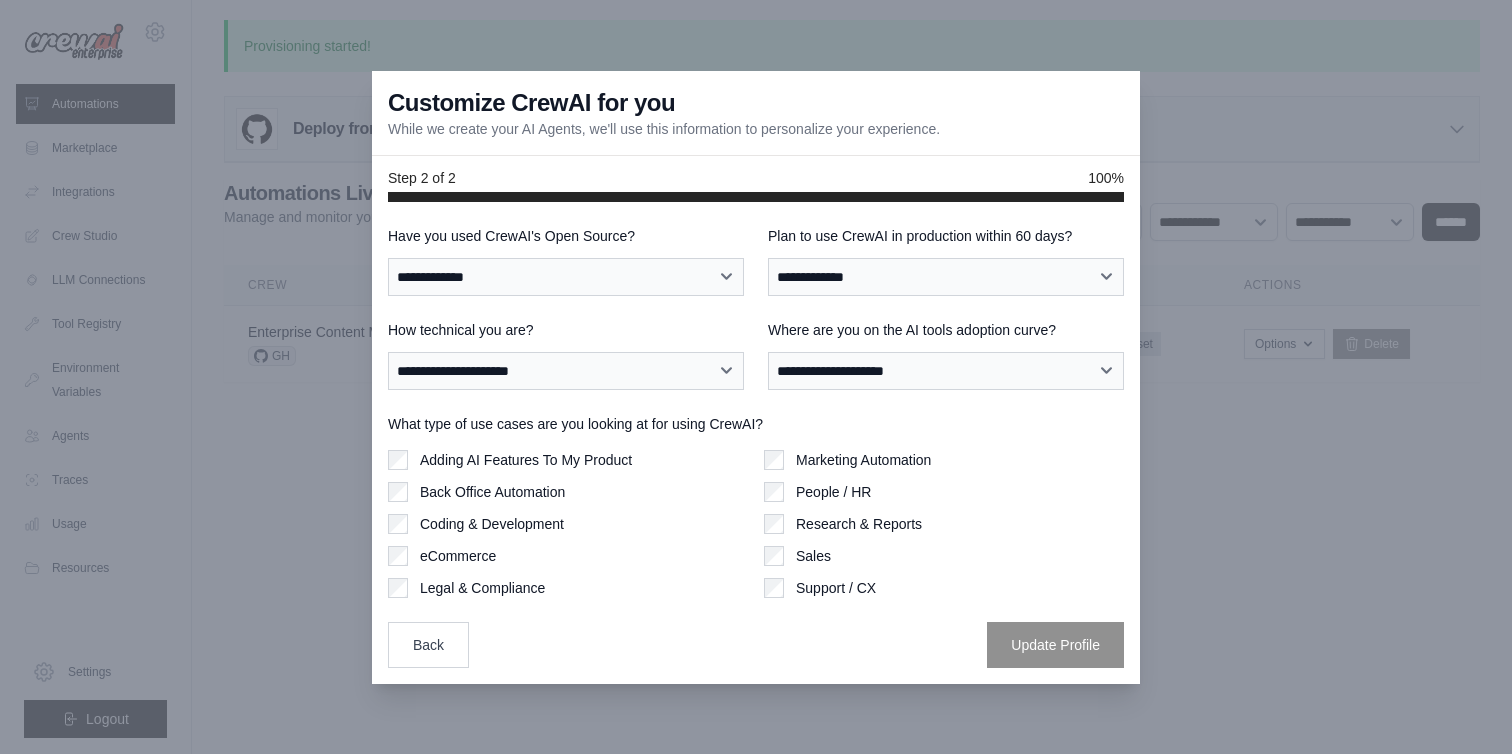 scroll, scrollTop: 0, scrollLeft: 0, axis: both 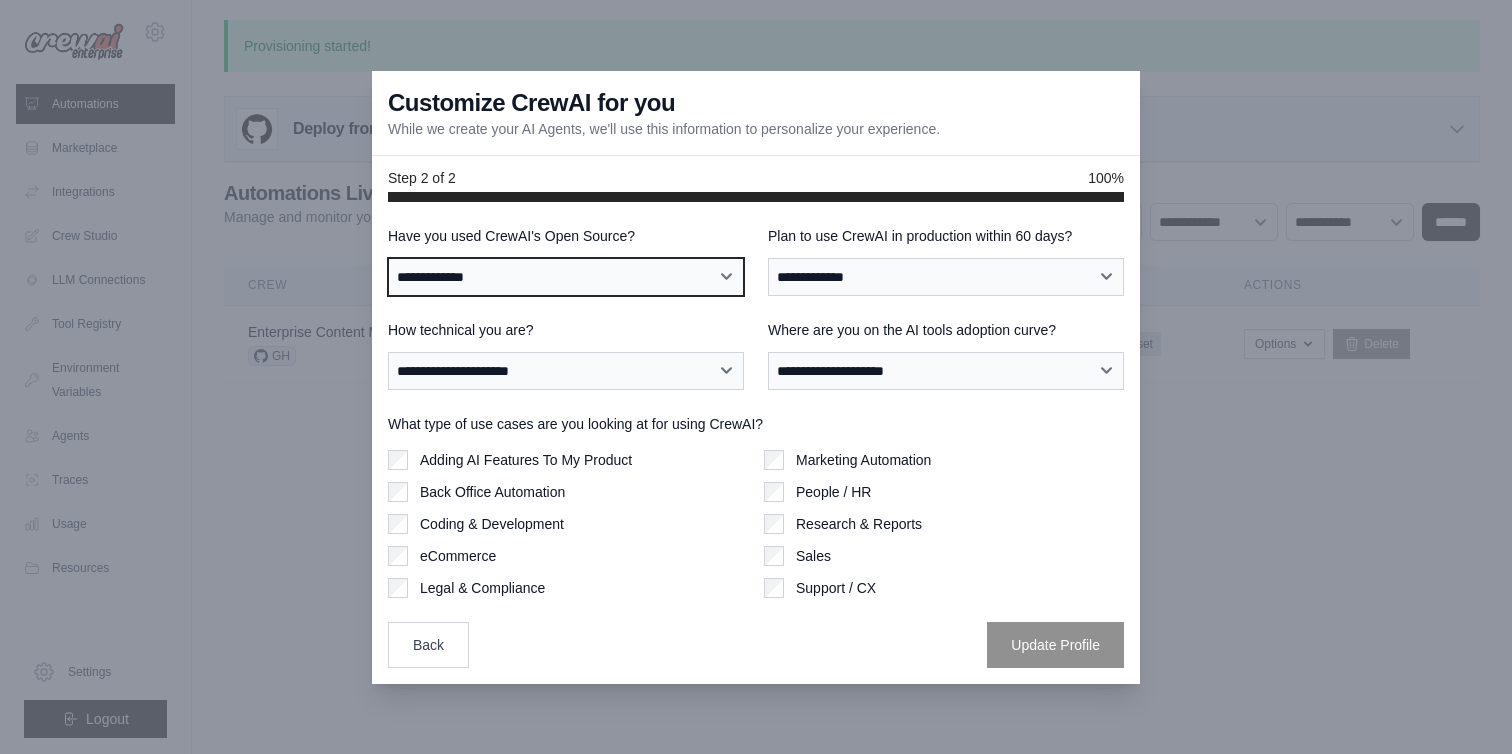 click on "**********" at bounding box center (566, 277) 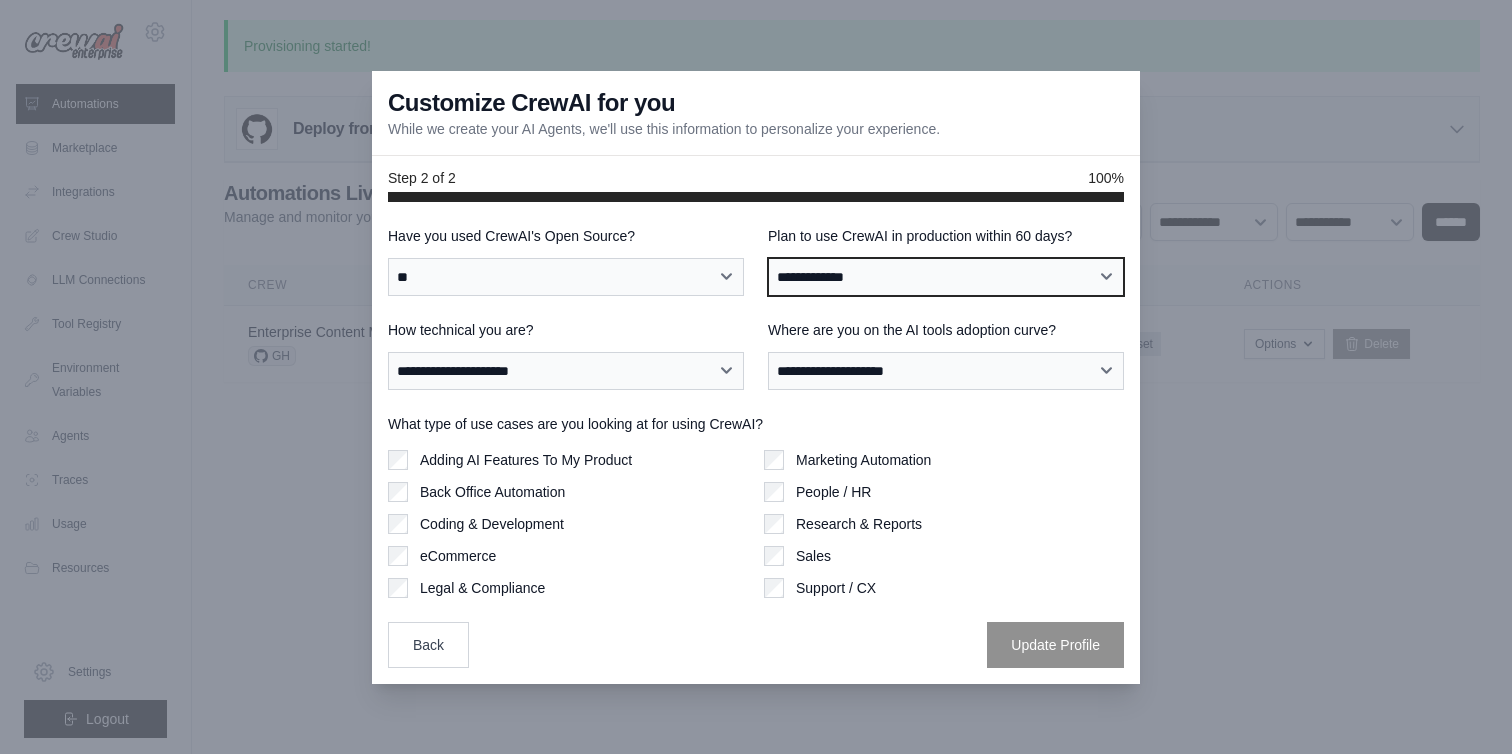 click on "**********" at bounding box center [946, 277] 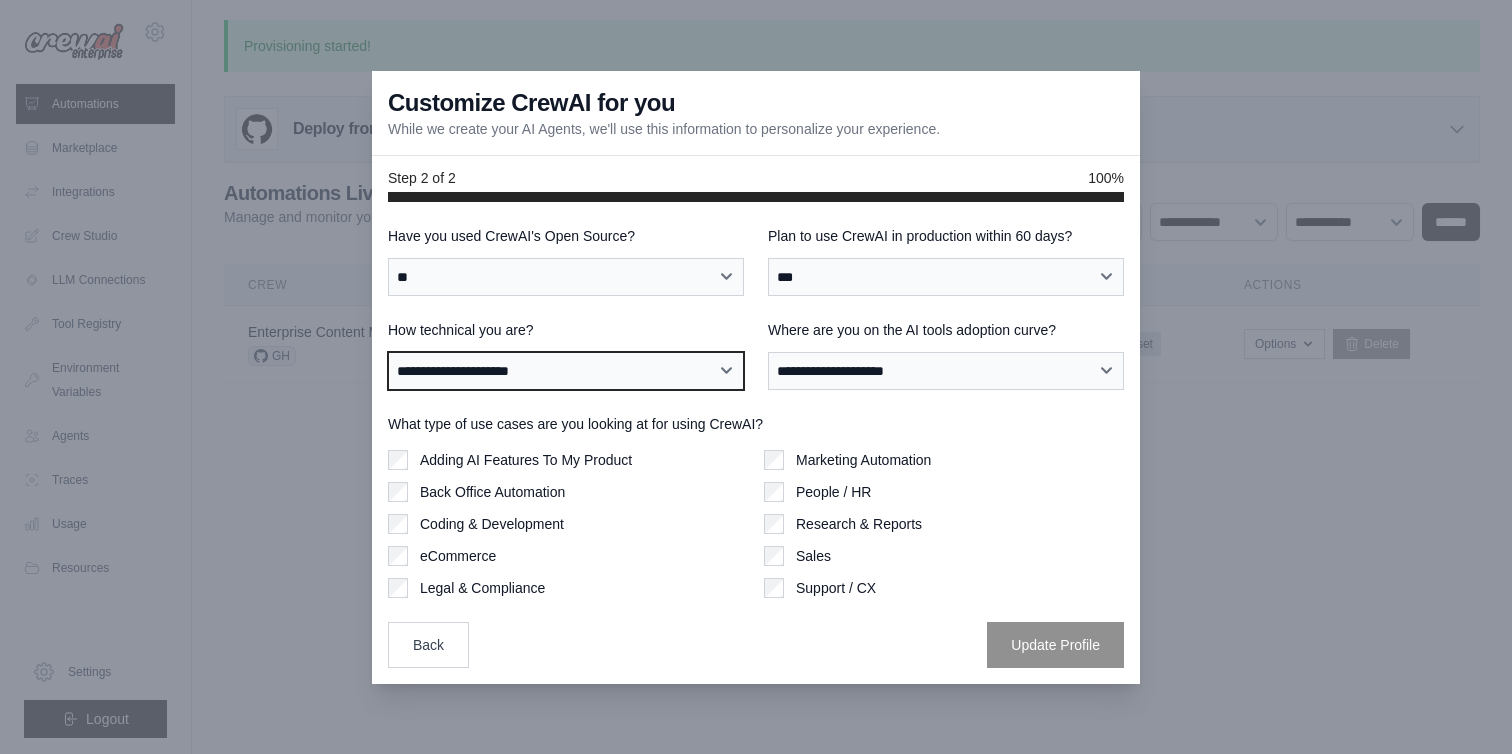 click on "**********" at bounding box center [566, 371] 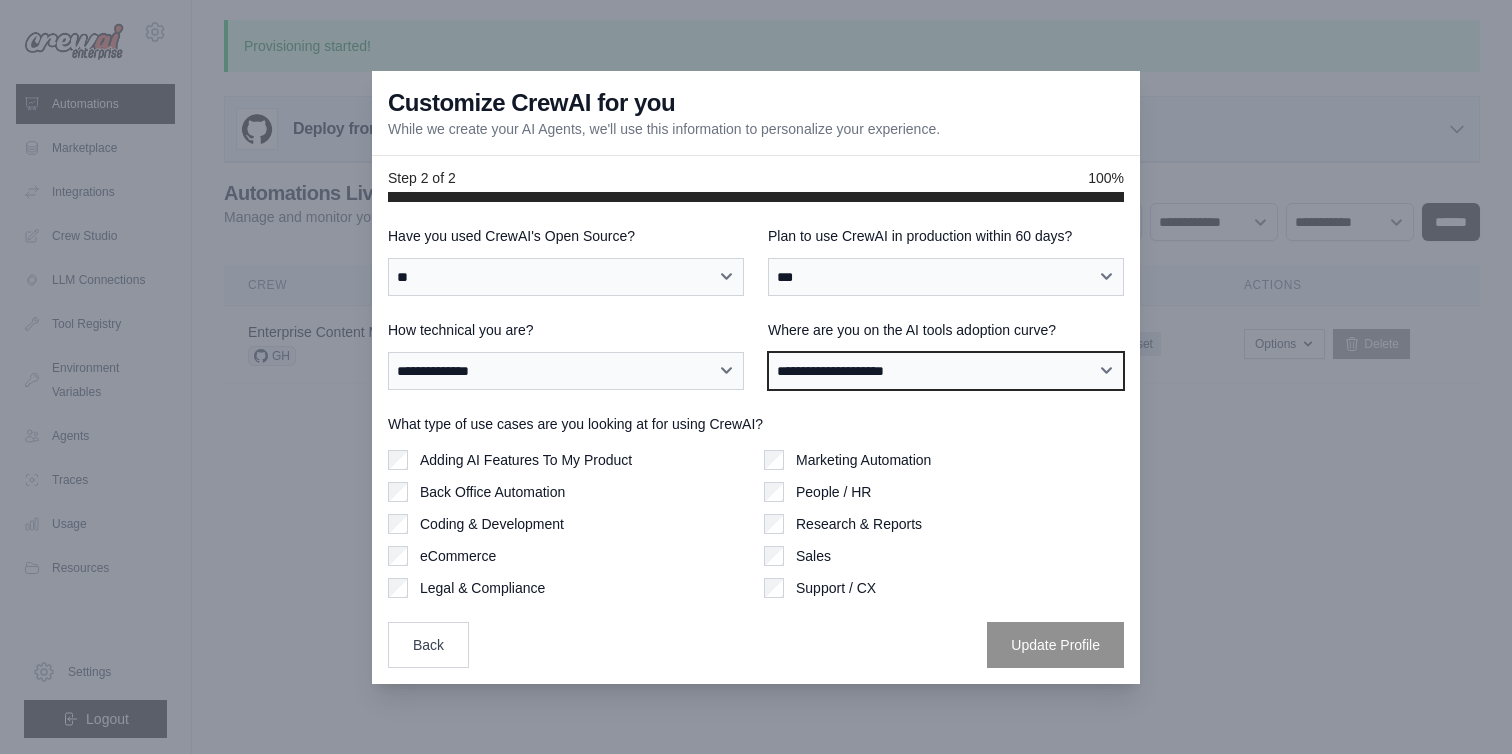 click on "**********" at bounding box center [946, 371] 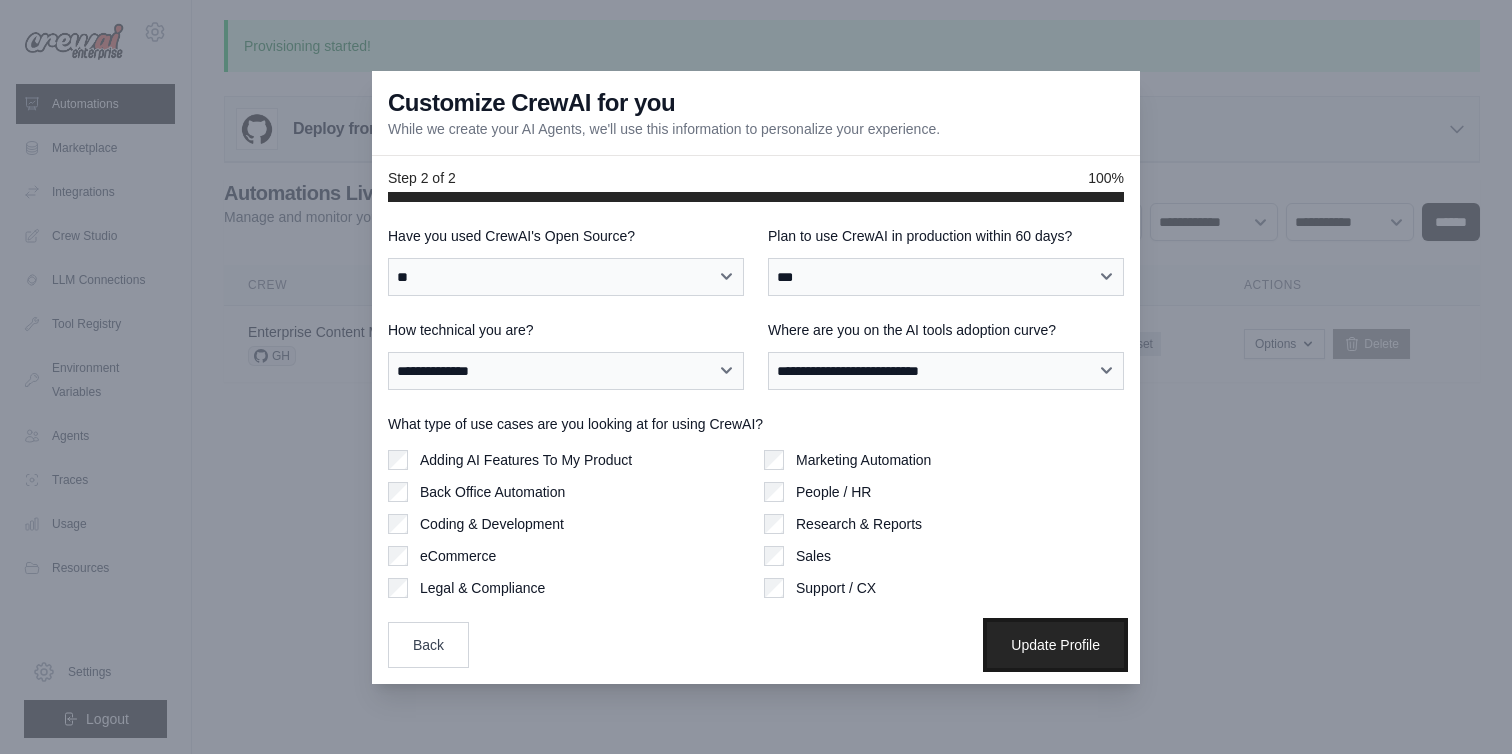 click on "Update Profile" at bounding box center [1055, 645] 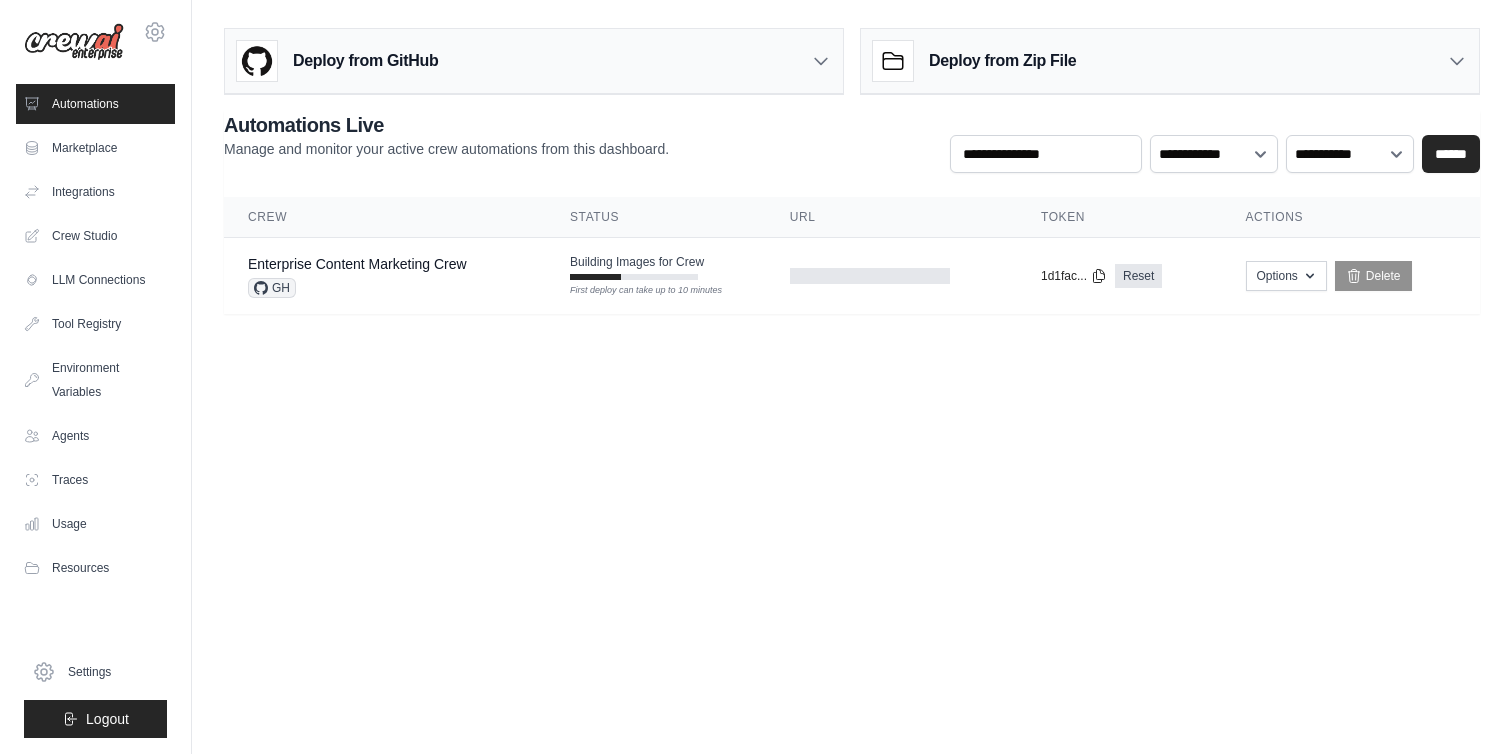 scroll, scrollTop: 0, scrollLeft: 0, axis: both 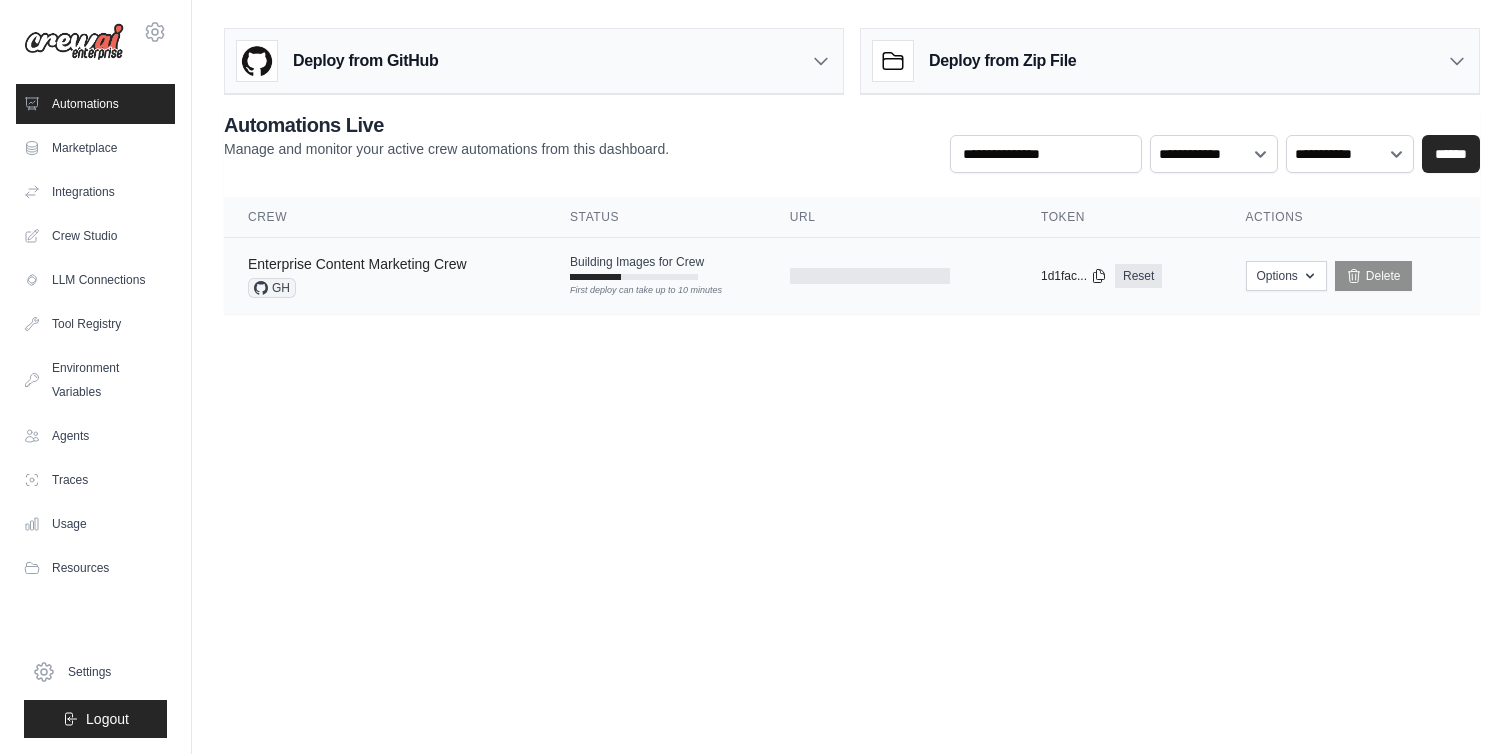 click on "Enterprise Content Marketing Crew" at bounding box center (357, 264) 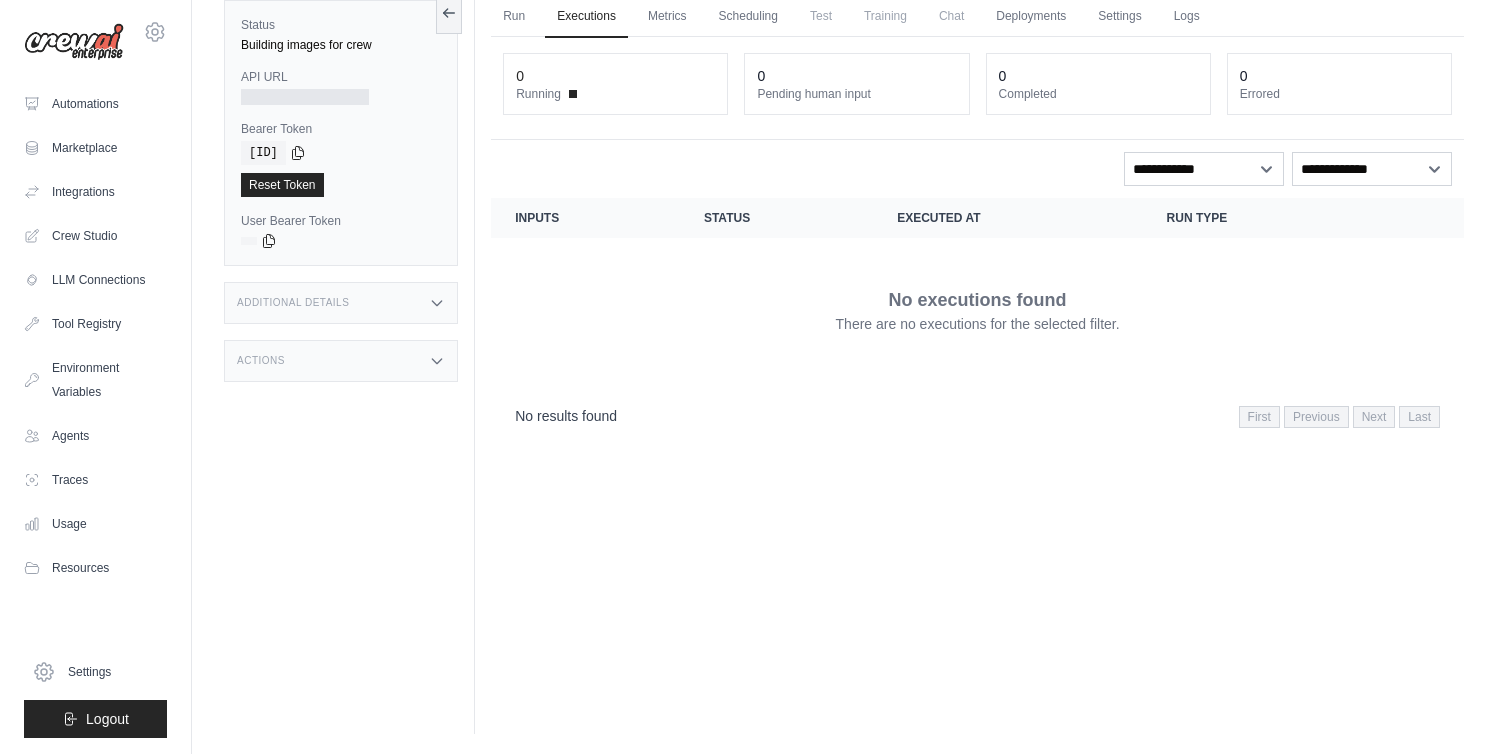 scroll, scrollTop: 0, scrollLeft: 0, axis: both 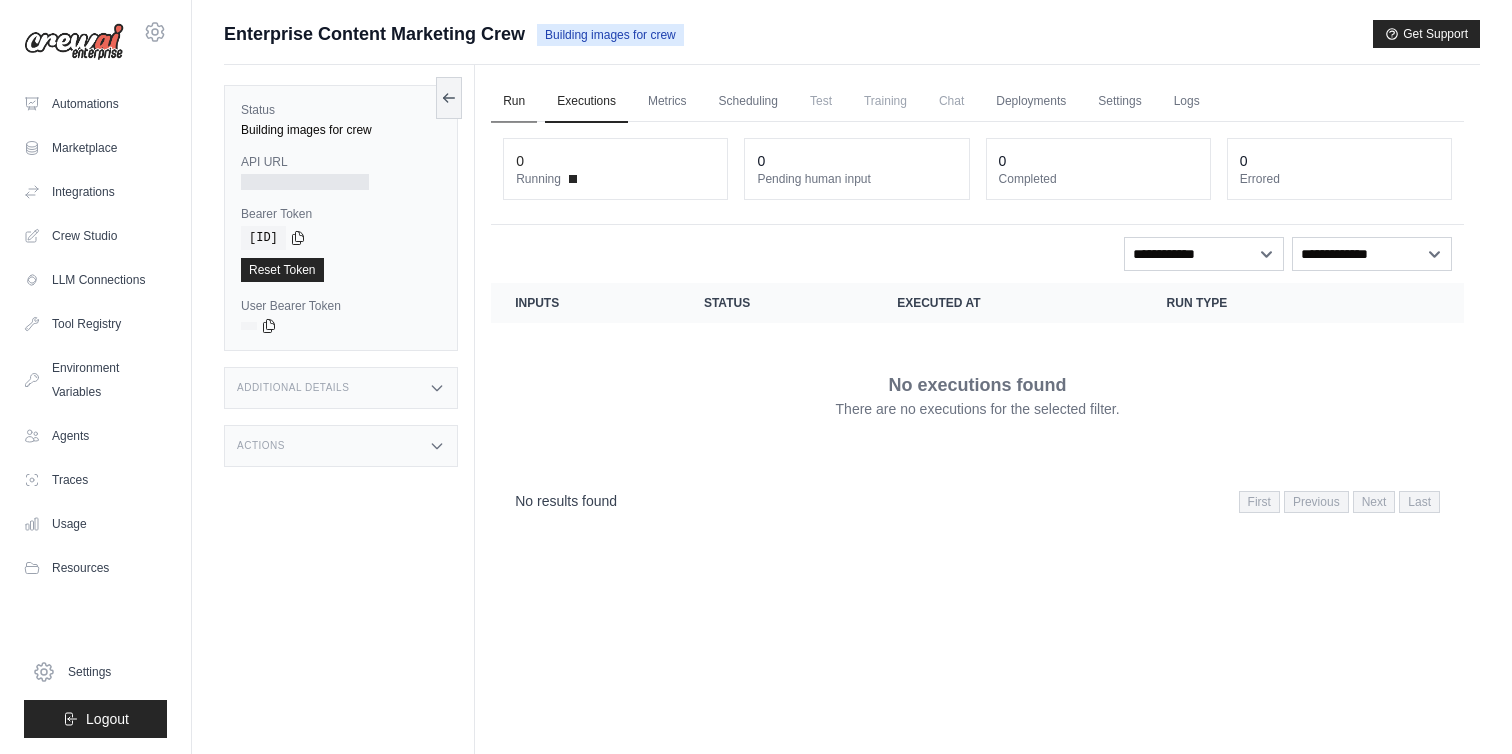 click on "Run" at bounding box center (514, 102) 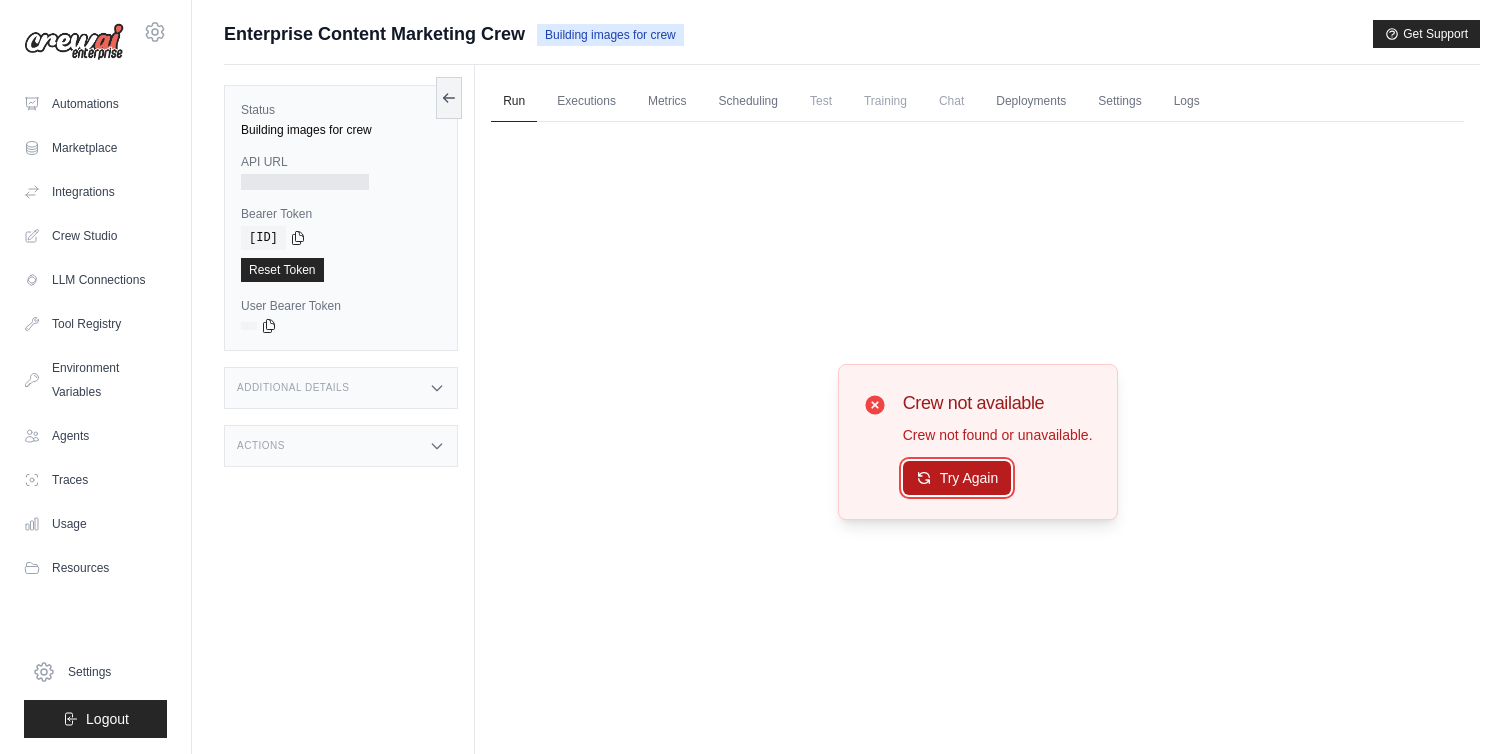 click 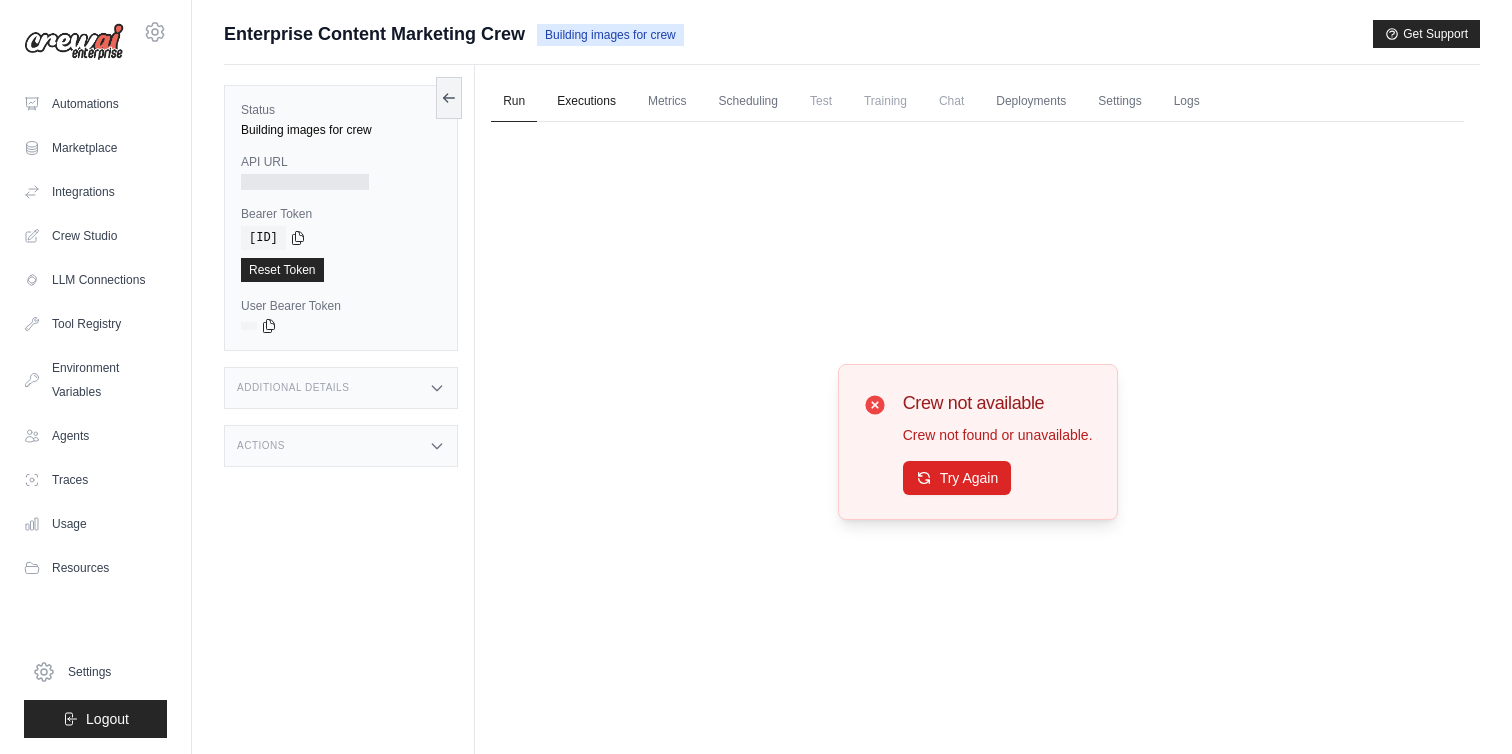 click on "Executions" at bounding box center [586, 102] 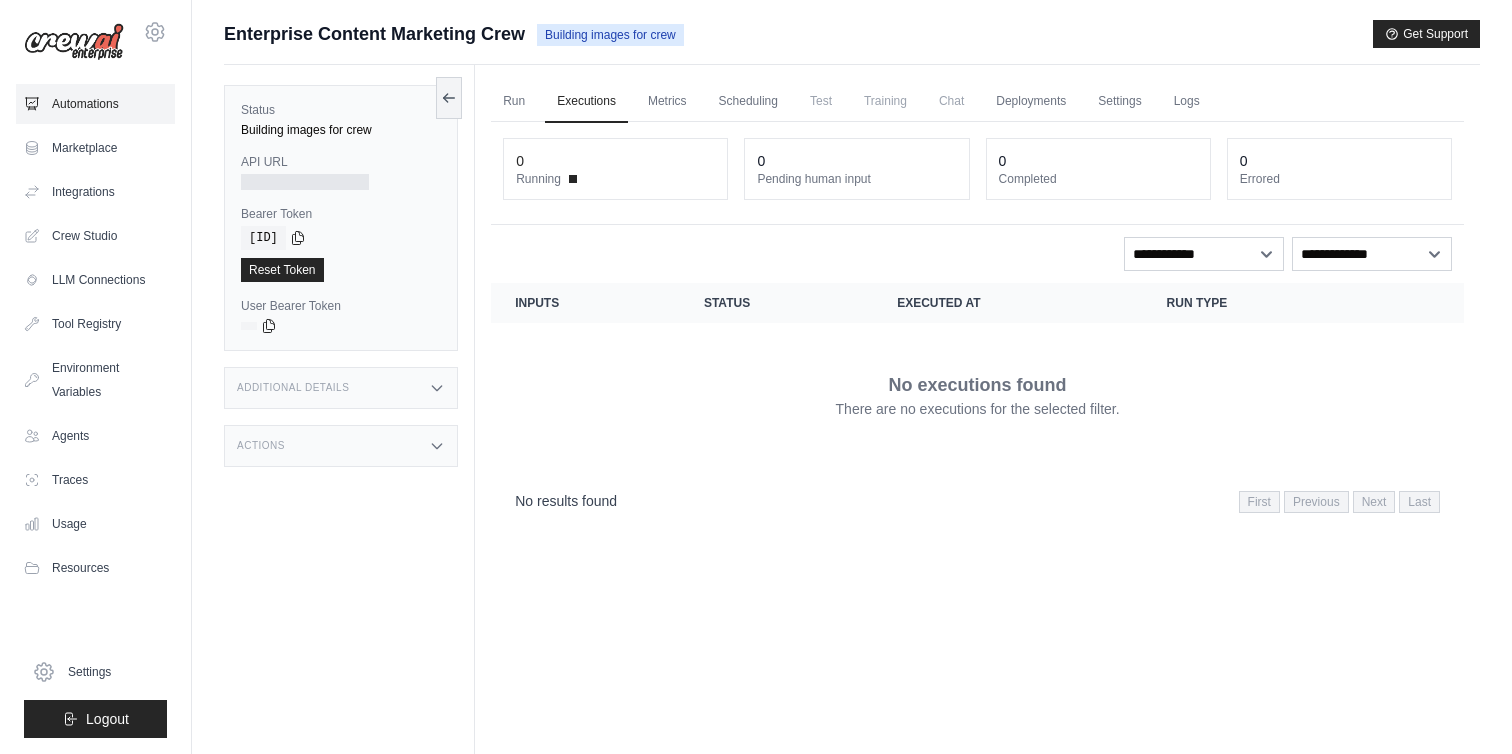 click on "Automations" at bounding box center [95, 104] 